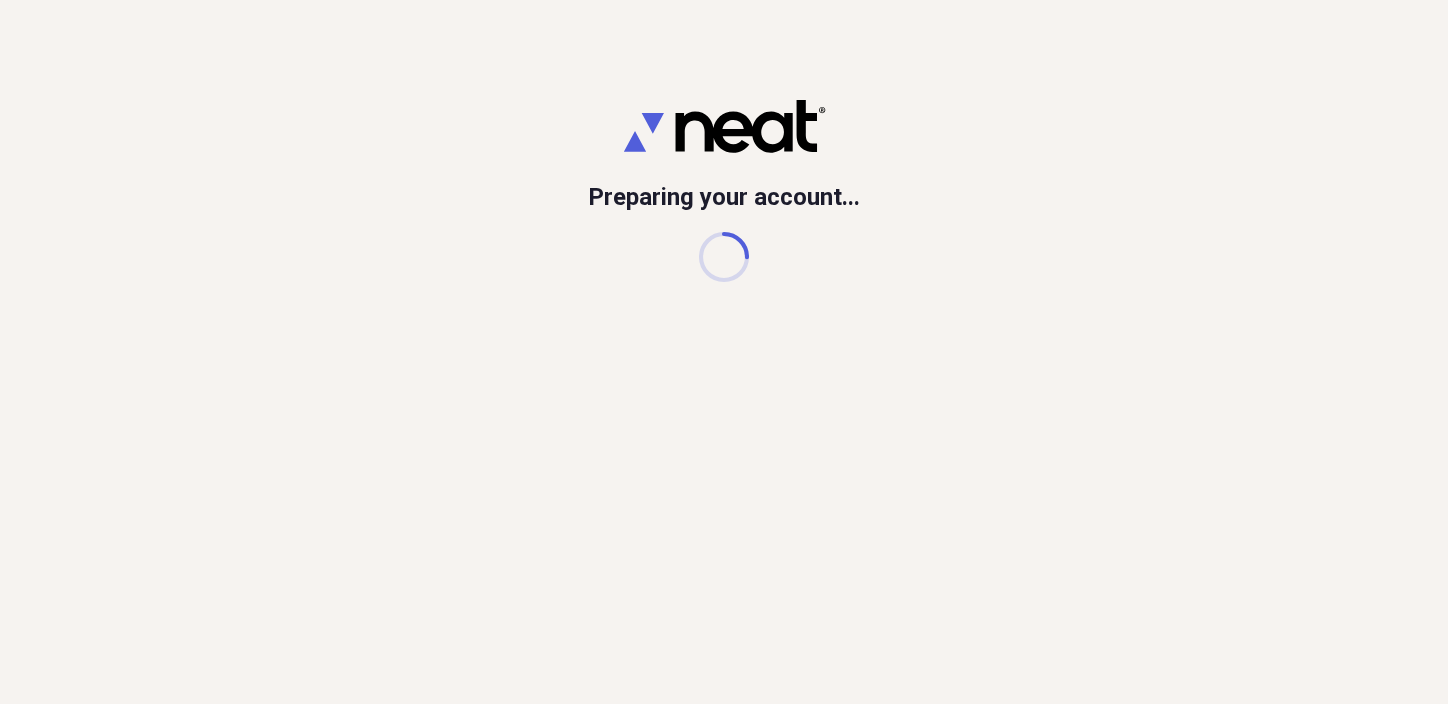 scroll, scrollTop: 0, scrollLeft: 0, axis: both 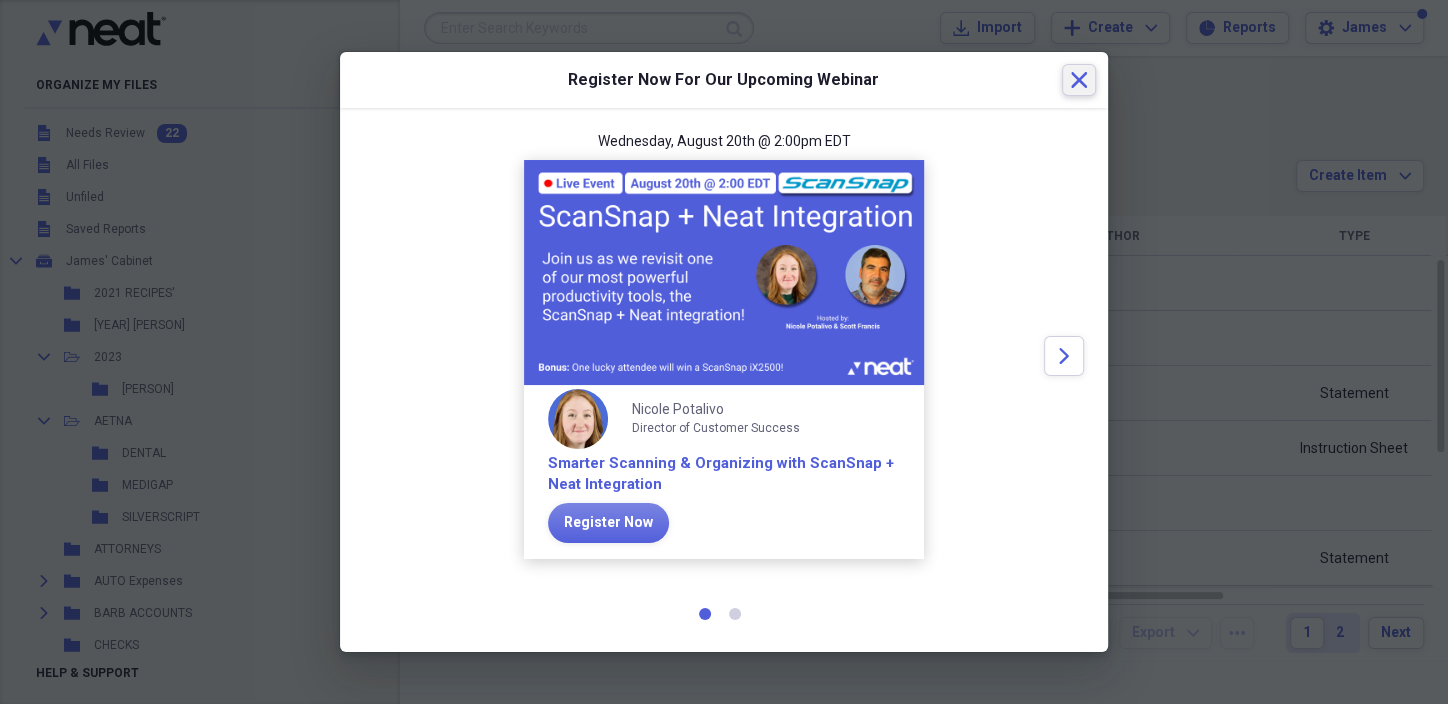 click 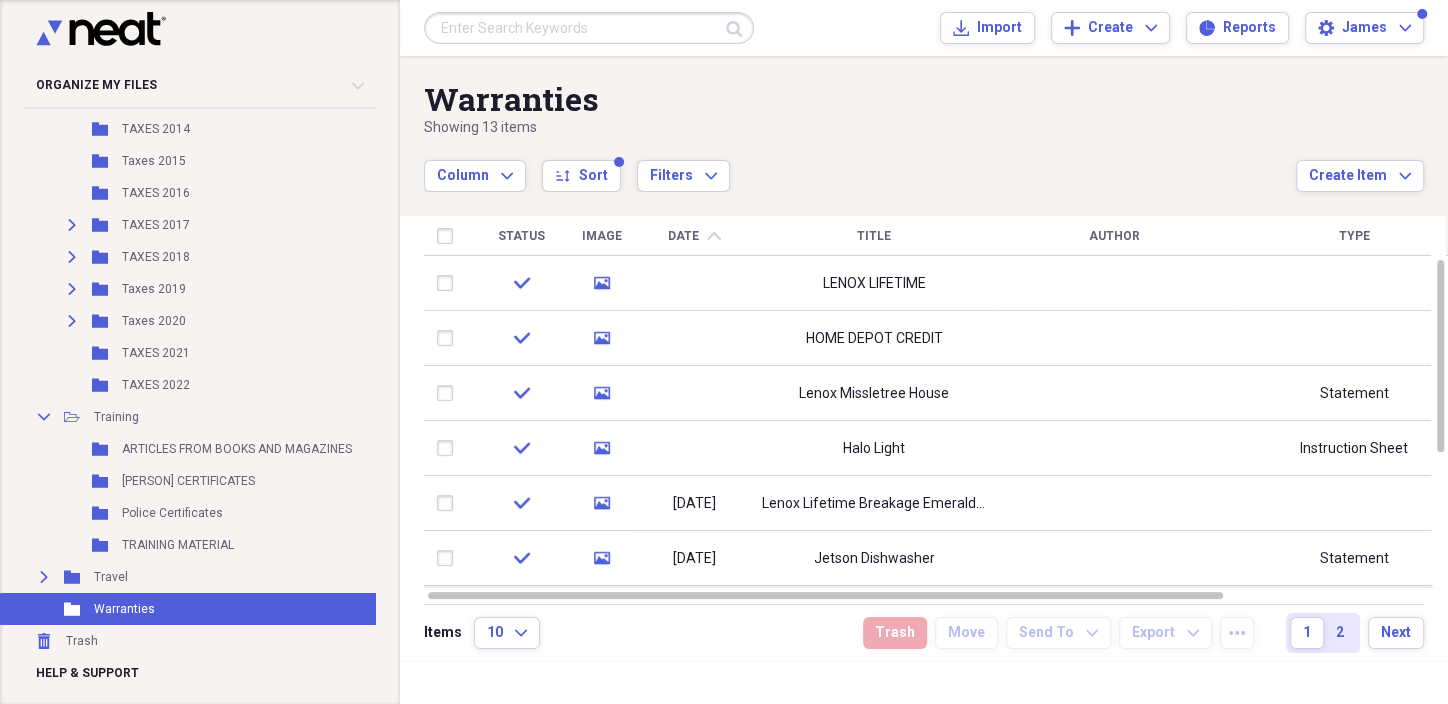scroll, scrollTop: 2224, scrollLeft: 0, axis: vertical 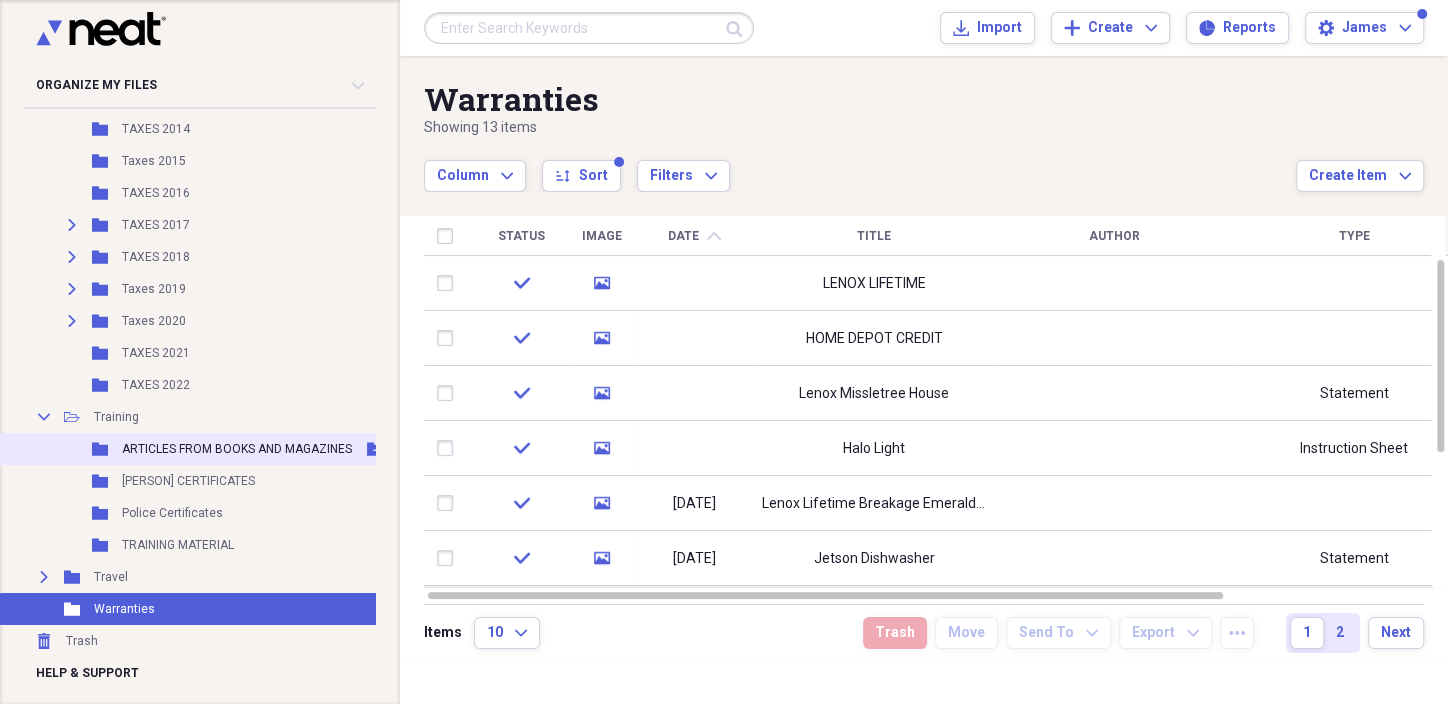click on "Folder ARTICLES FROM BOOKS AND MAGAZINES Add Folder" at bounding box center (206, 449) 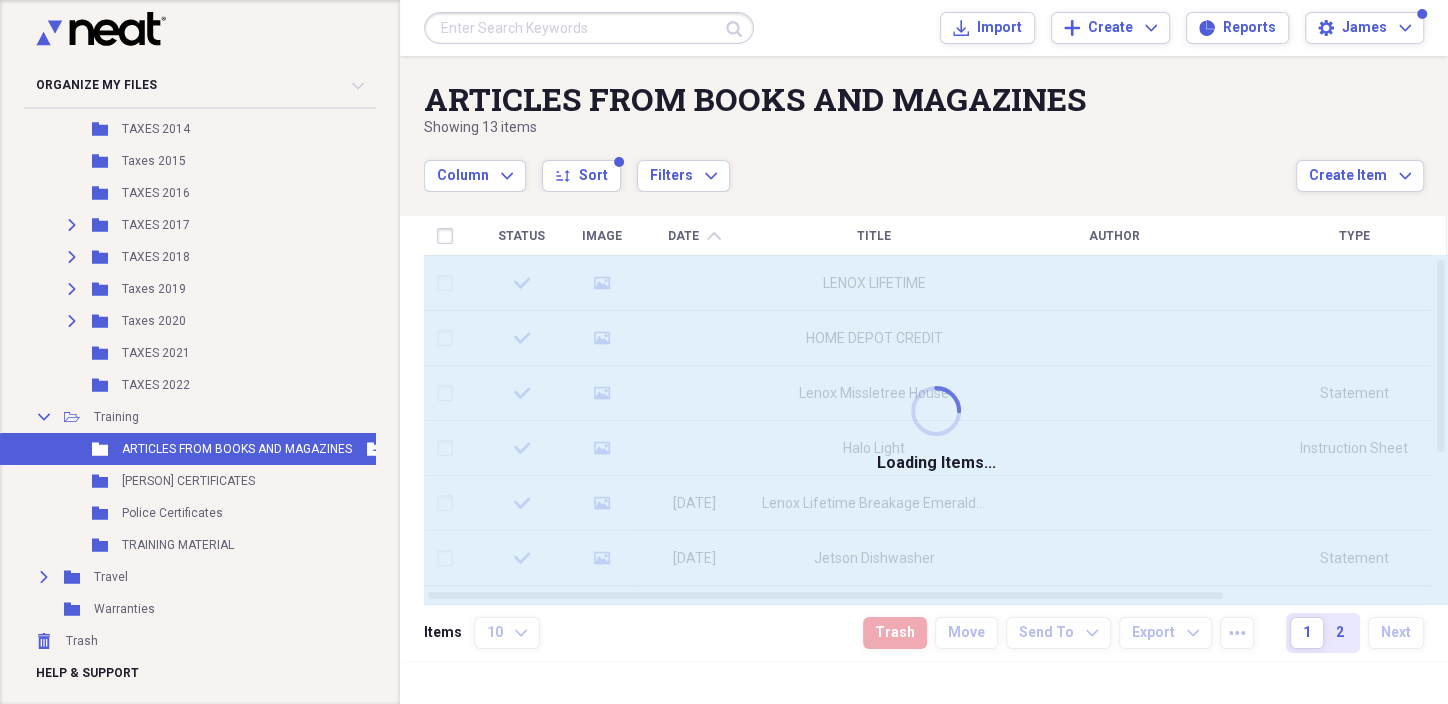 click on "Folder ARTICLES FROM BOOKS AND MAGAZINES Add Folder" at bounding box center (206, 449) 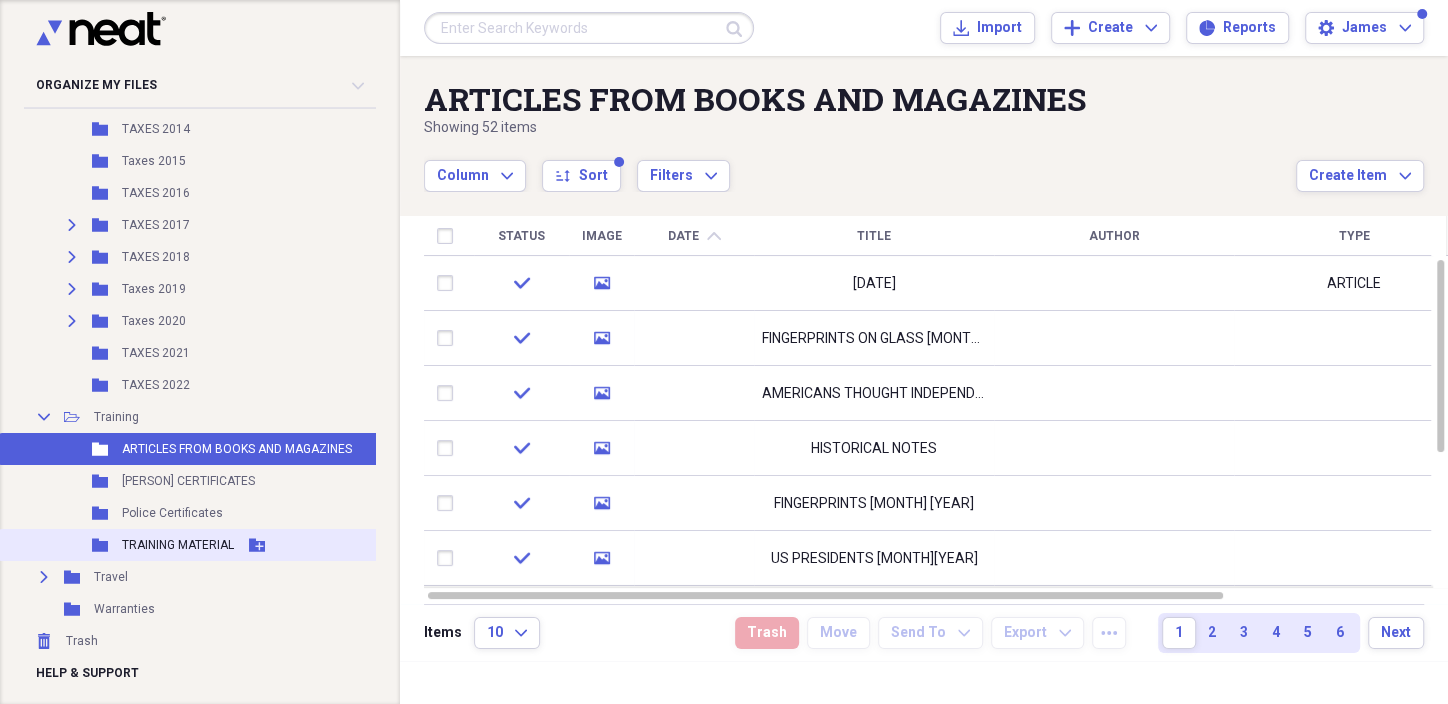 click on "TRAINING MATERIAL" at bounding box center [178, 545] 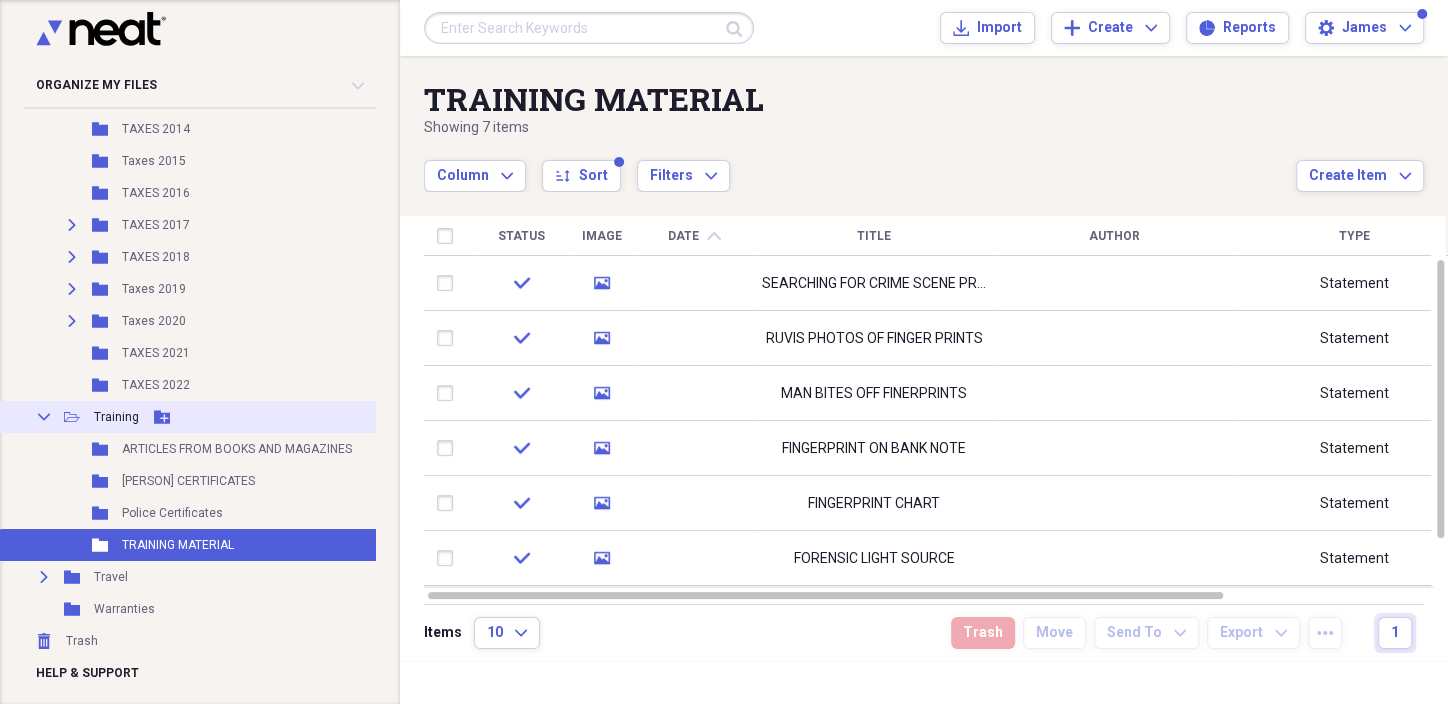 click on "Collapse" 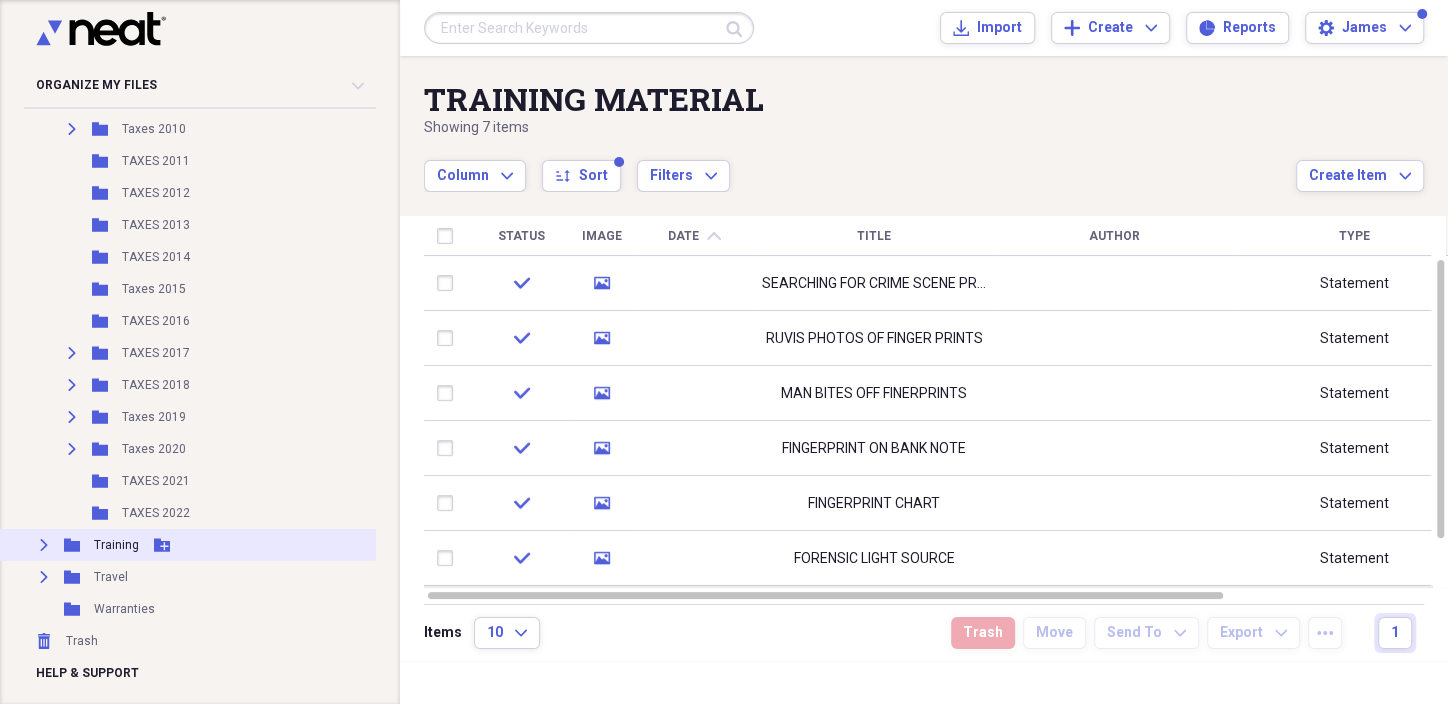 scroll, scrollTop: 2096, scrollLeft: 0, axis: vertical 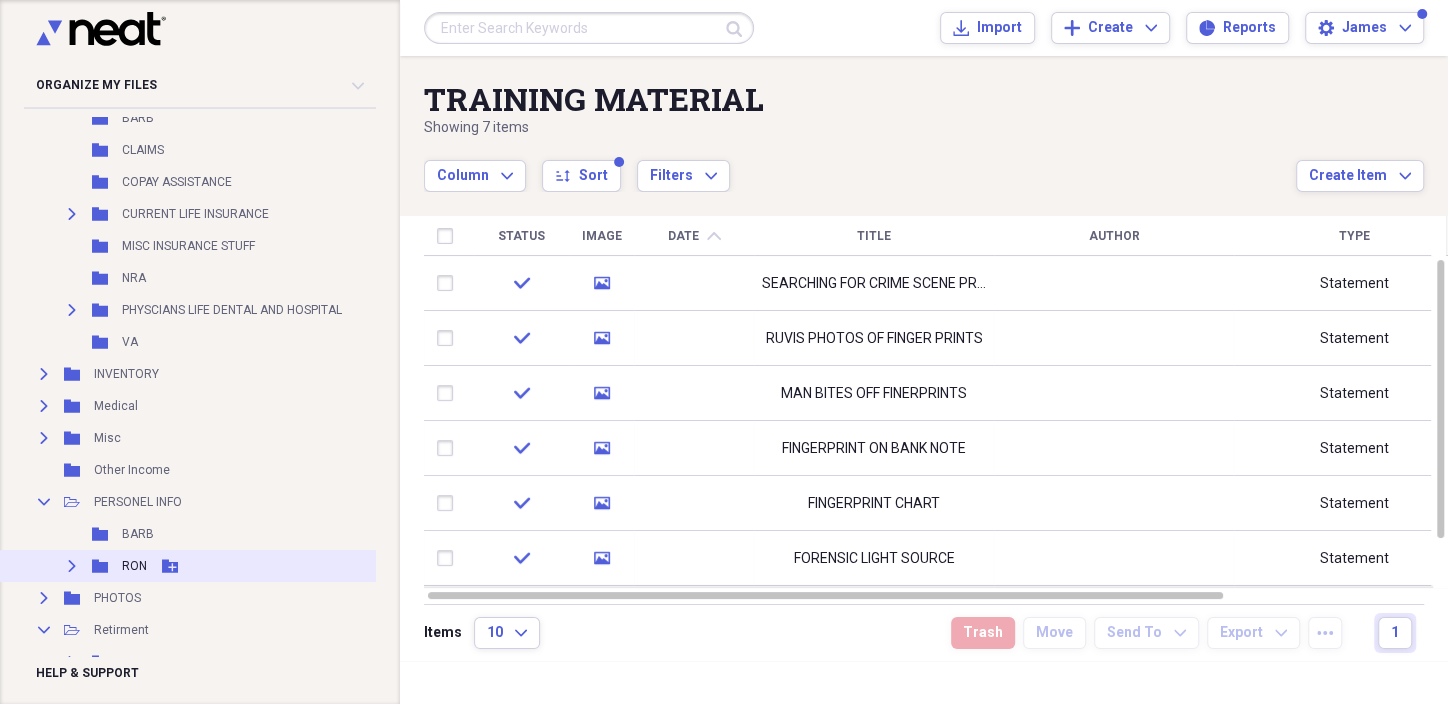 click on "RON" at bounding box center (134, 566) 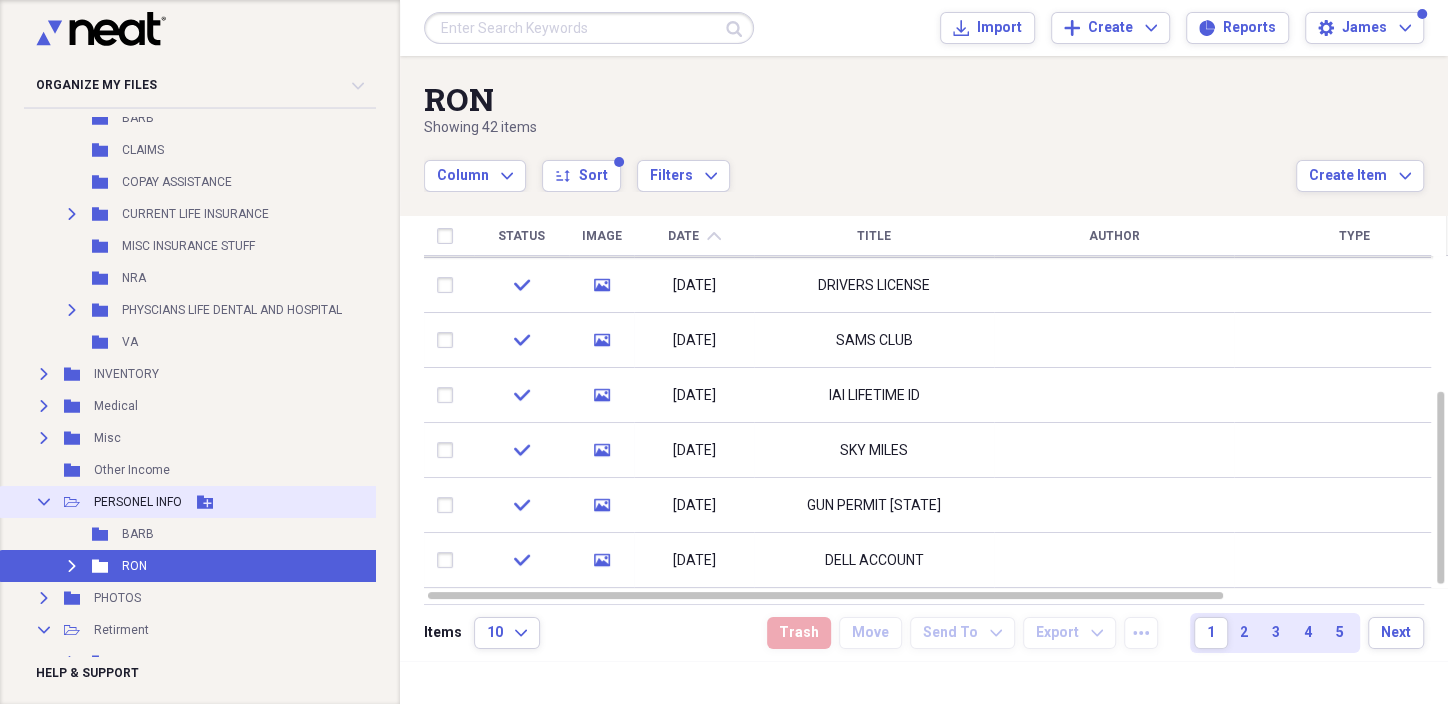 click on "Collapse" 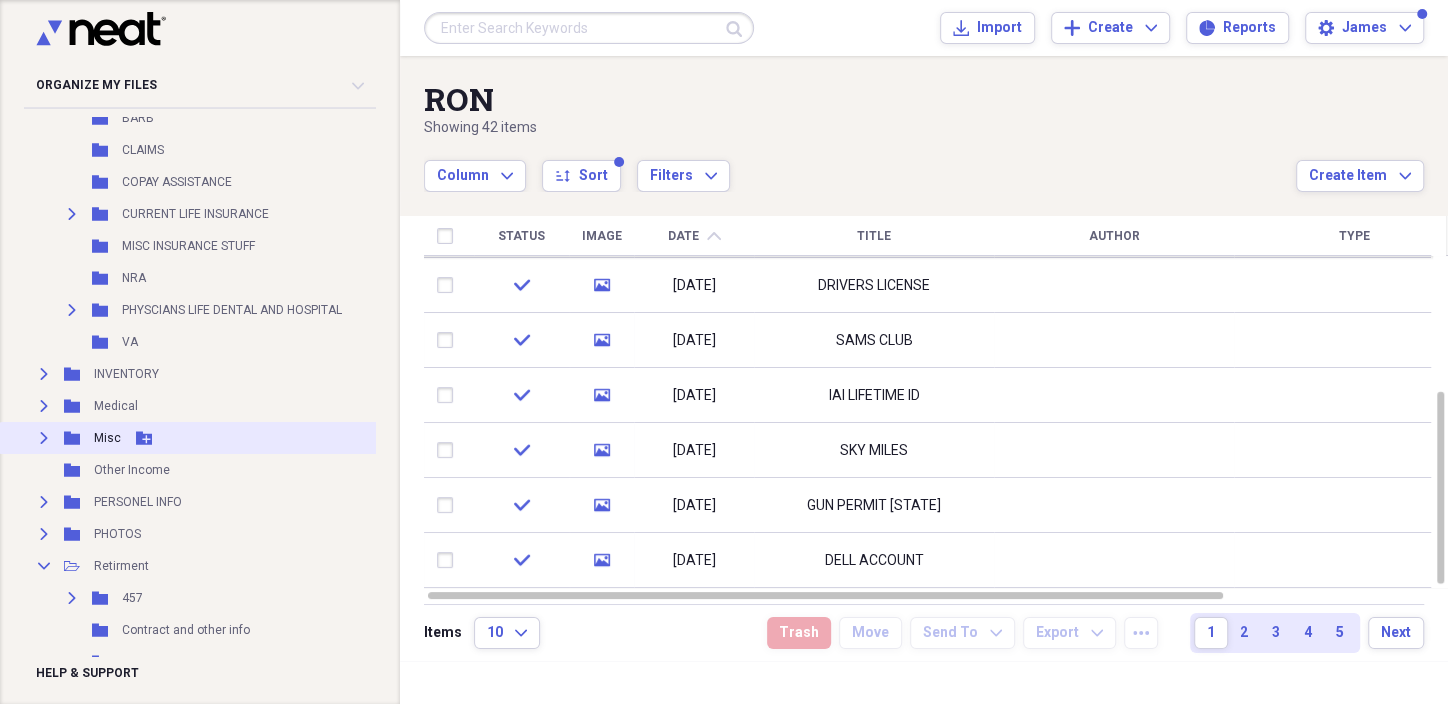 click on "Expand" at bounding box center (44, 438) 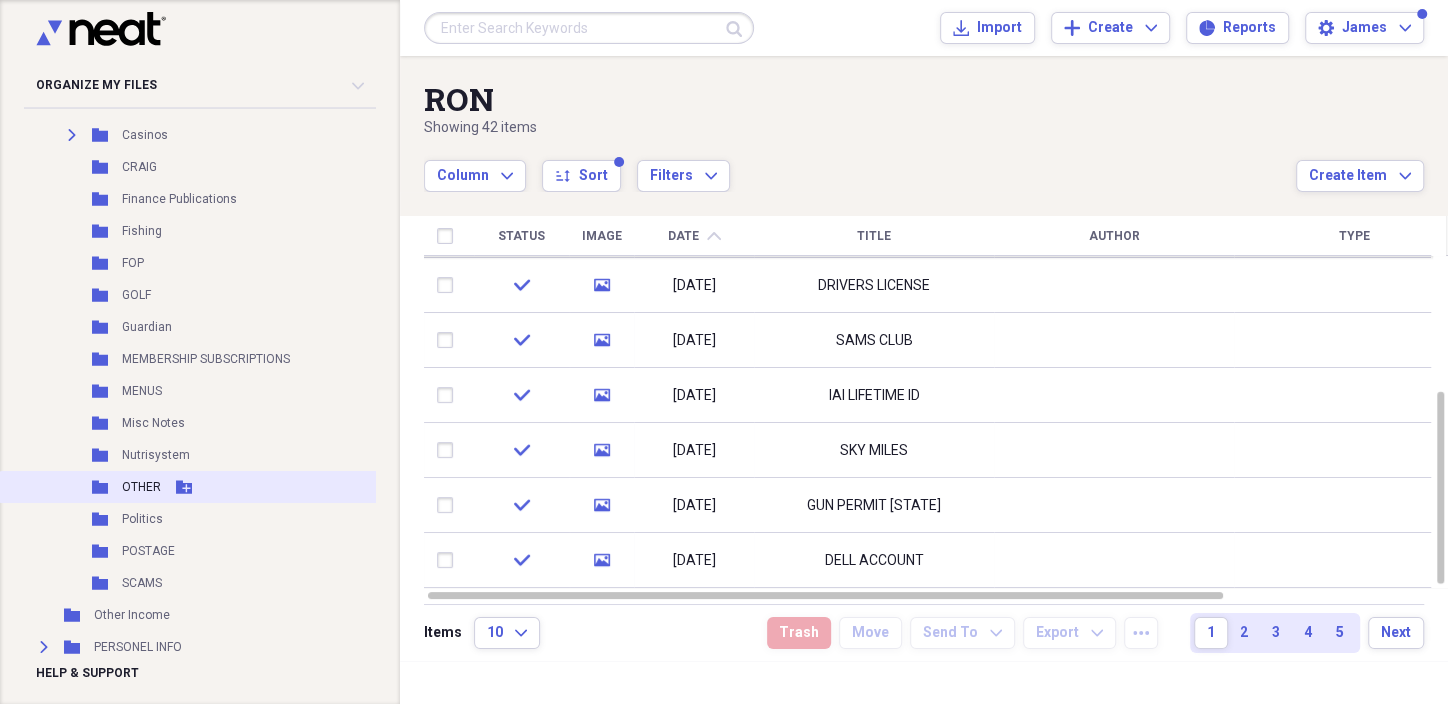 scroll, scrollTop: 1247, scrollLeft: 0, axis: vertical 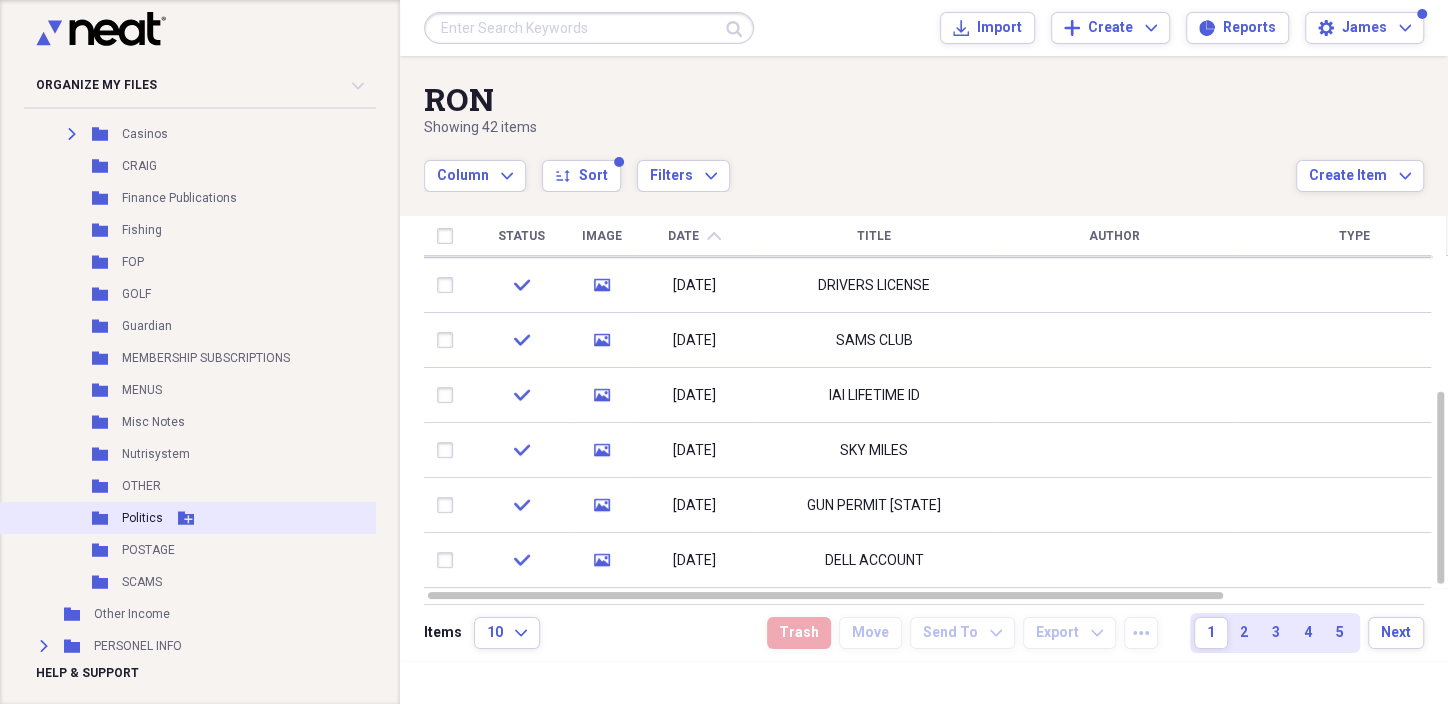click on "Politics" at bounding box center (142, 518) 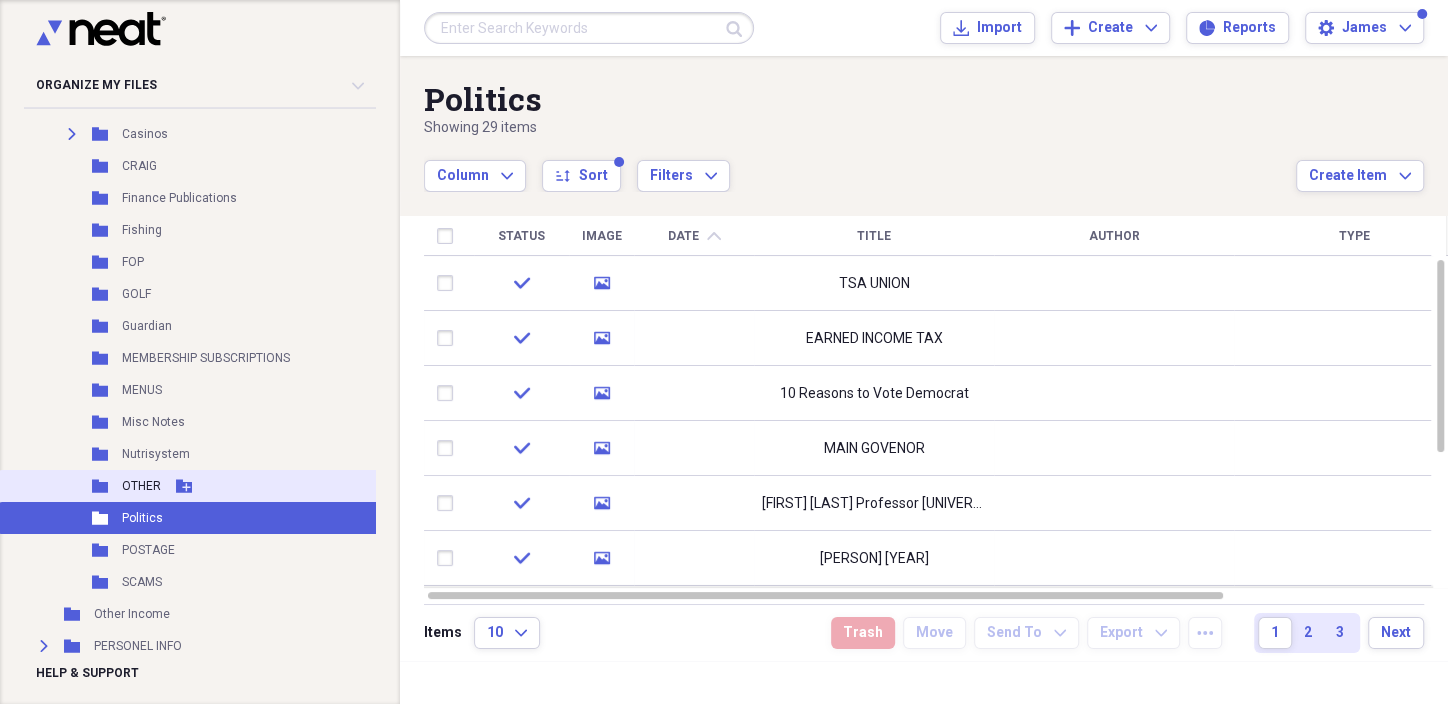 click on "Folder OTHER Add Folder" at bounding box center (201, 486) 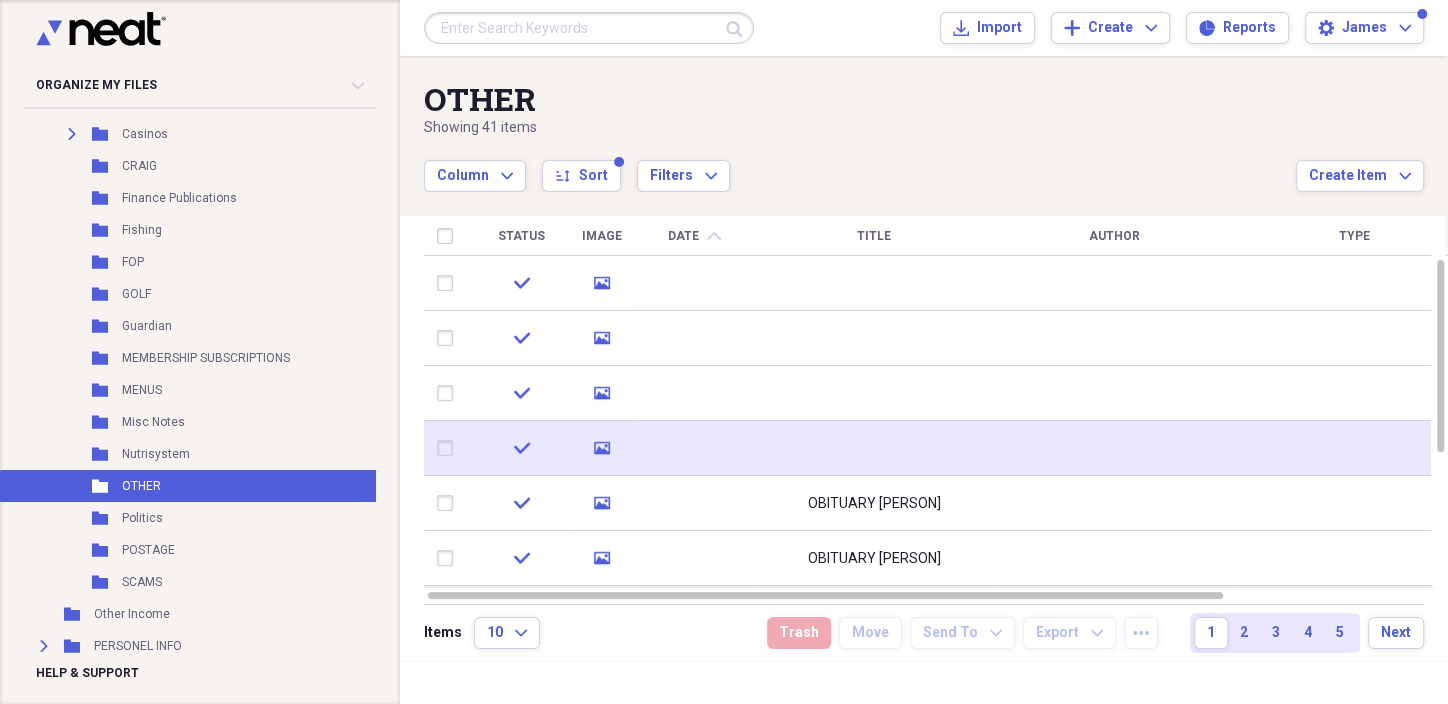 click at bounding box center [874, 448] 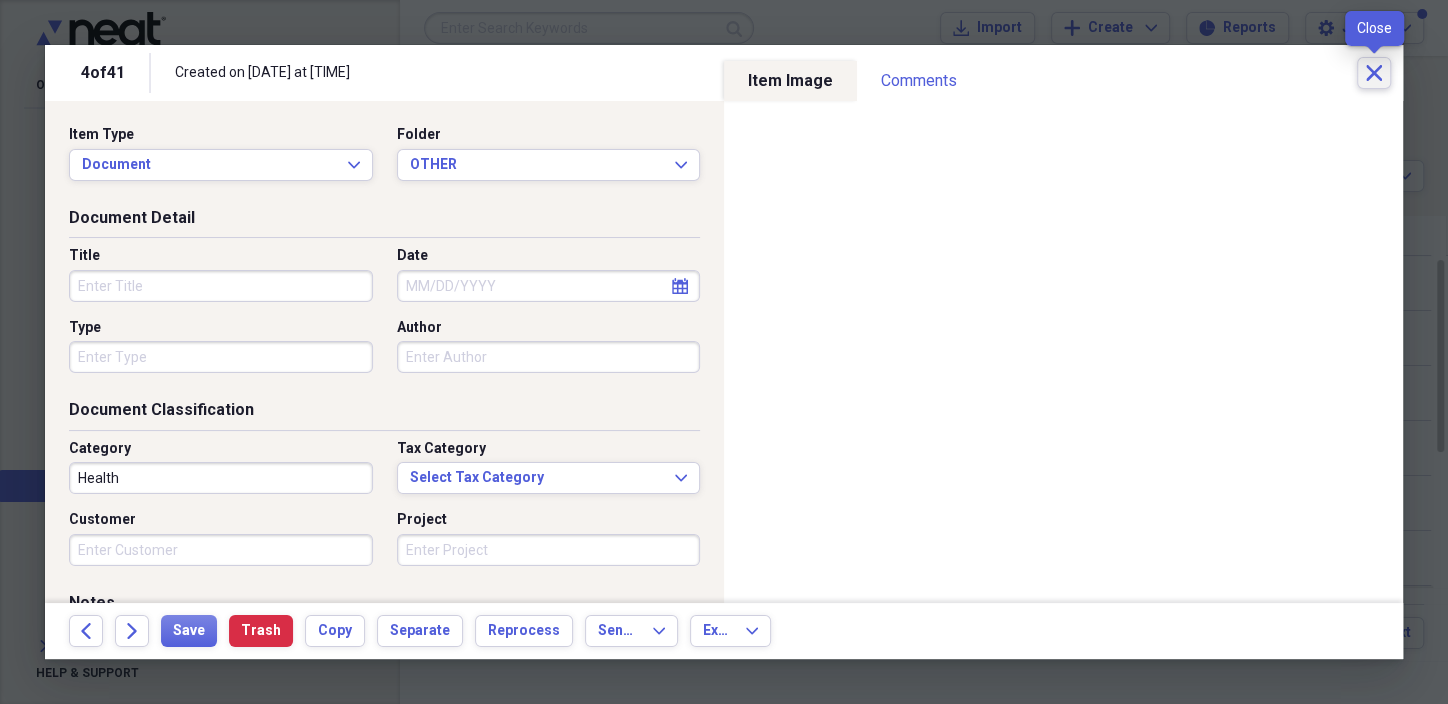 click on "Close" at bounding box center [1374, 73] 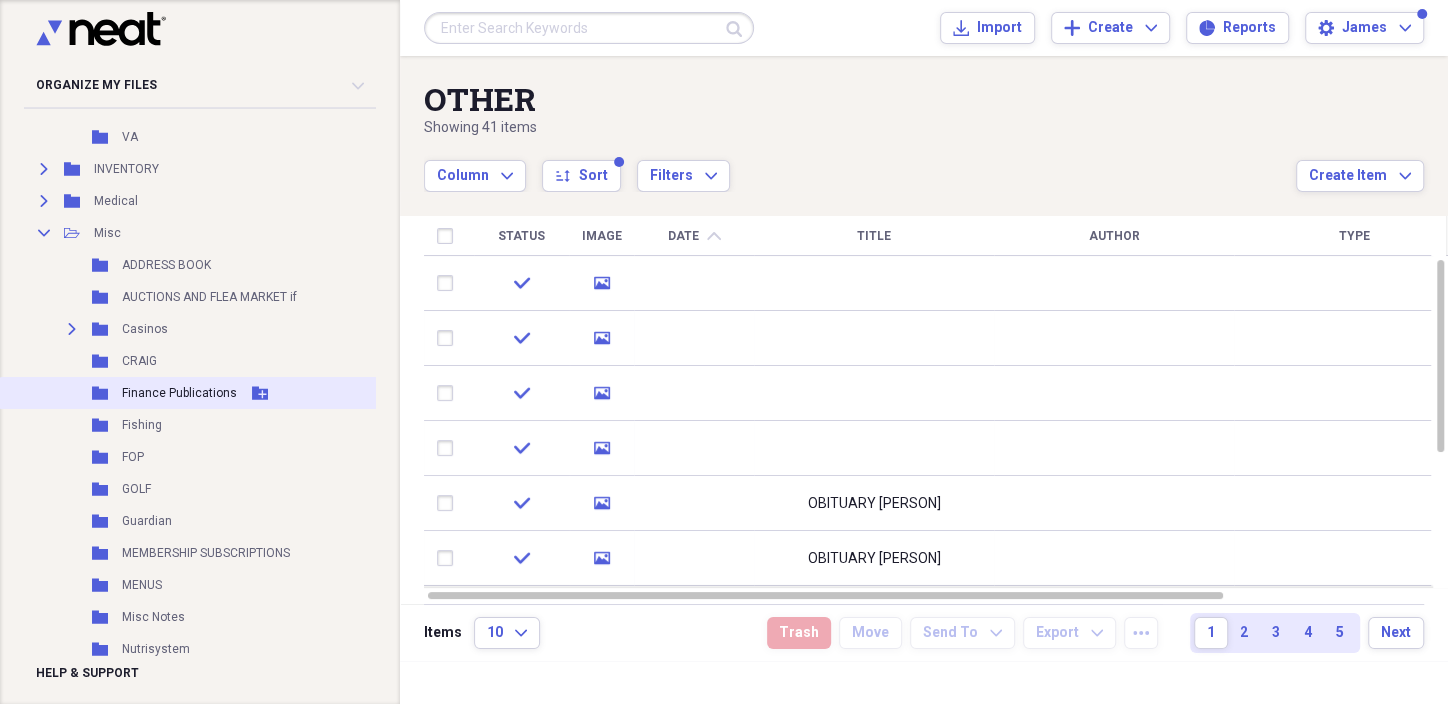 scroll, scrollTop: 1047, scrollLeft: 0, axis: vertical 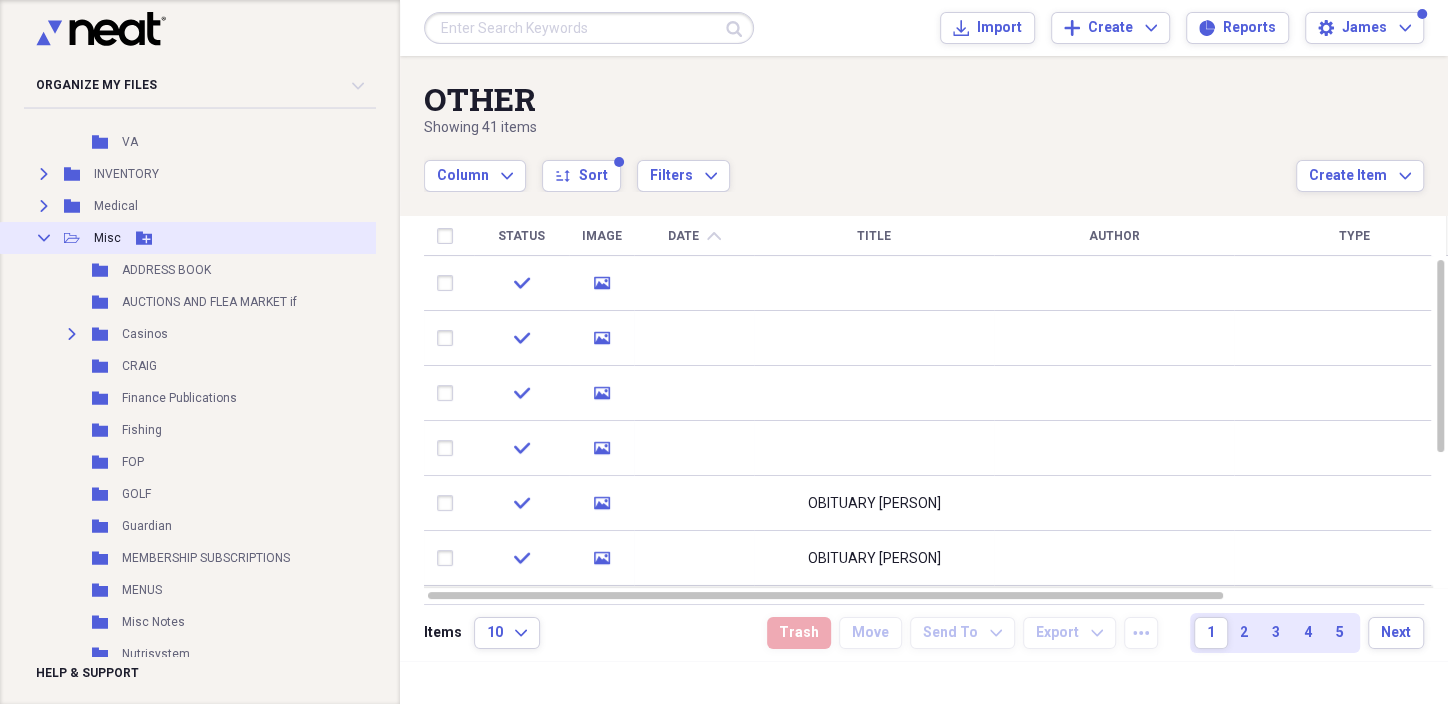click on "Collapse" at bounding box center [44, 238] 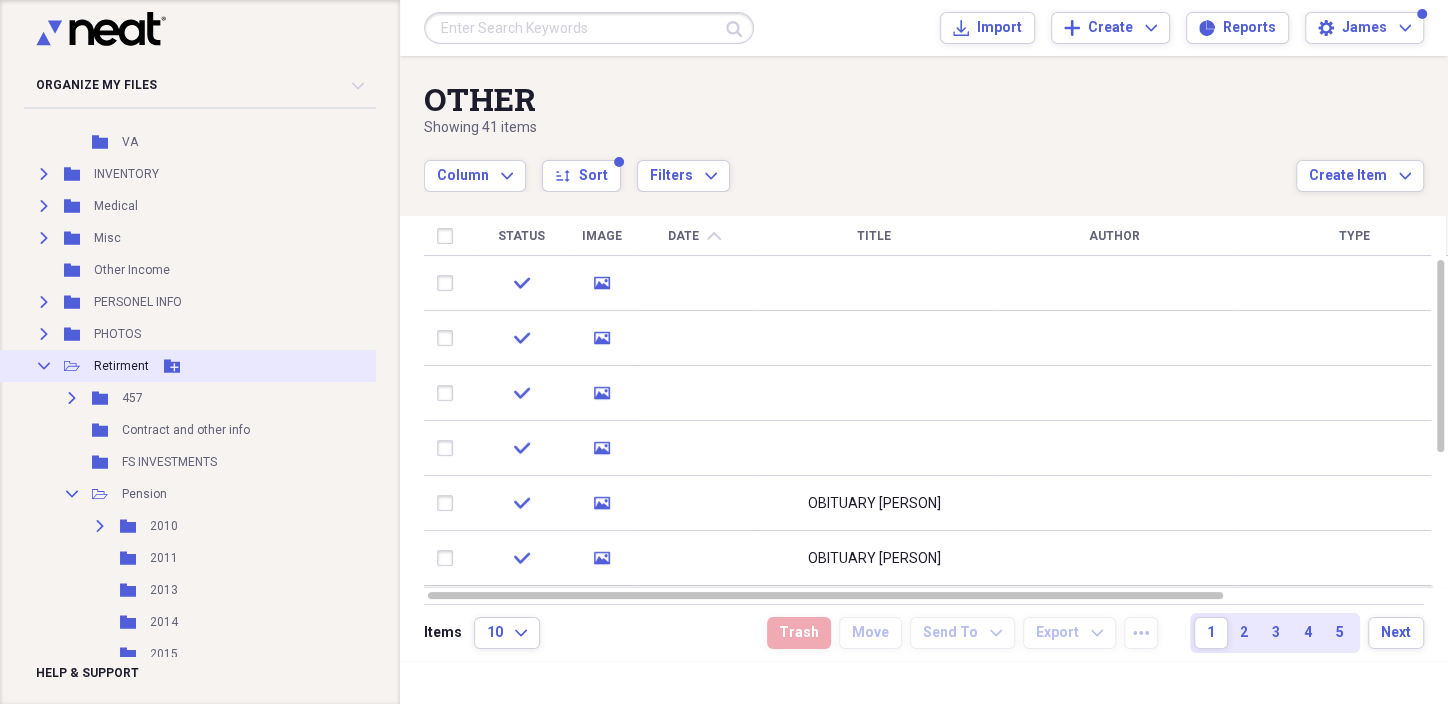 click on "Collapse" at bounding box center [44, 366] 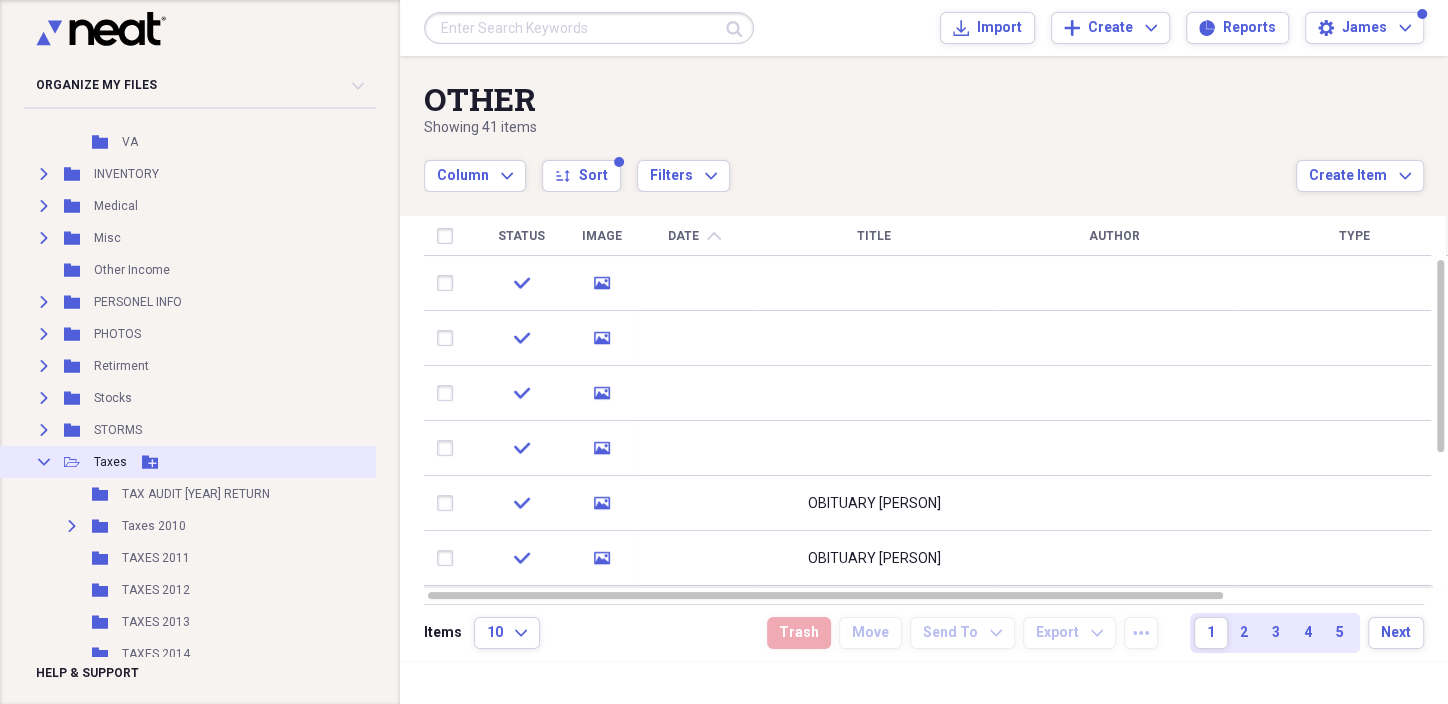 click on "Collapse" at bounding box center (44, 462) 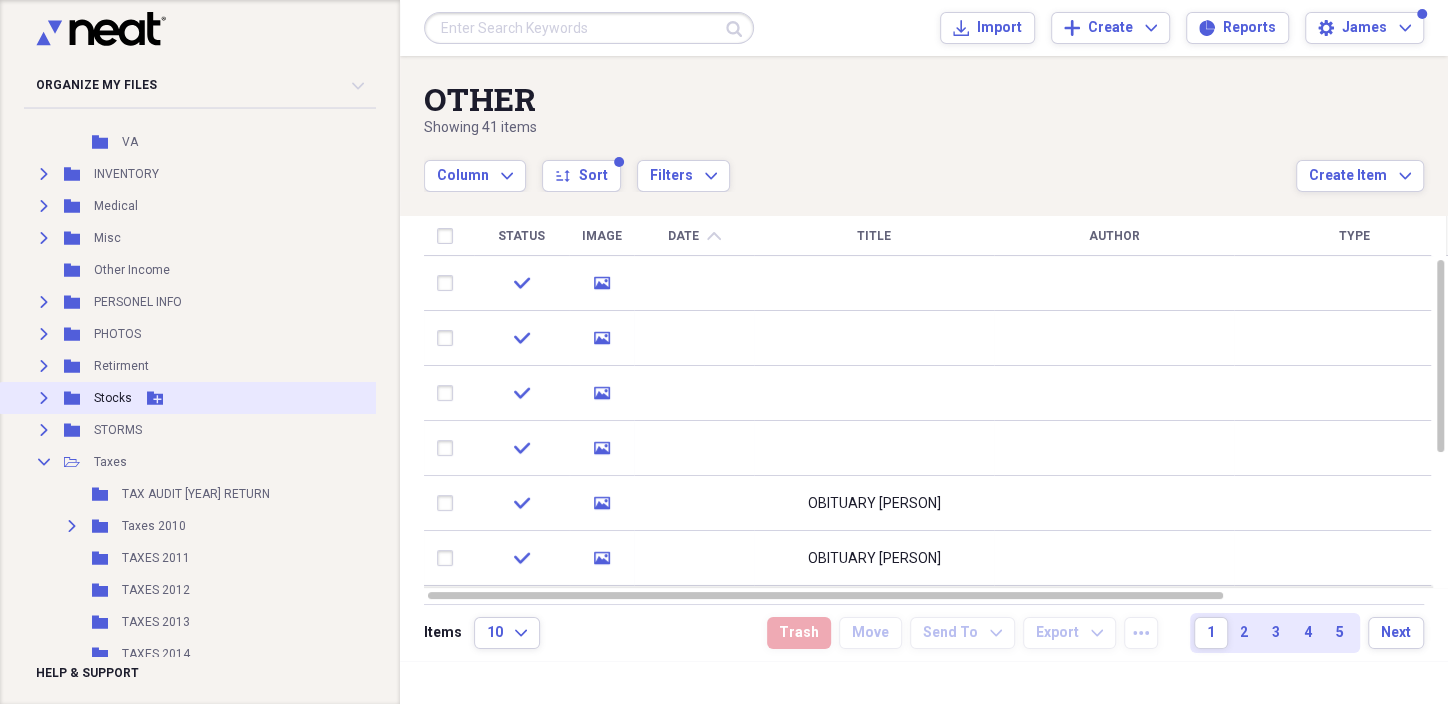 scroll, scrollTop: 1008, scrollLeft: 0, axis: vertical 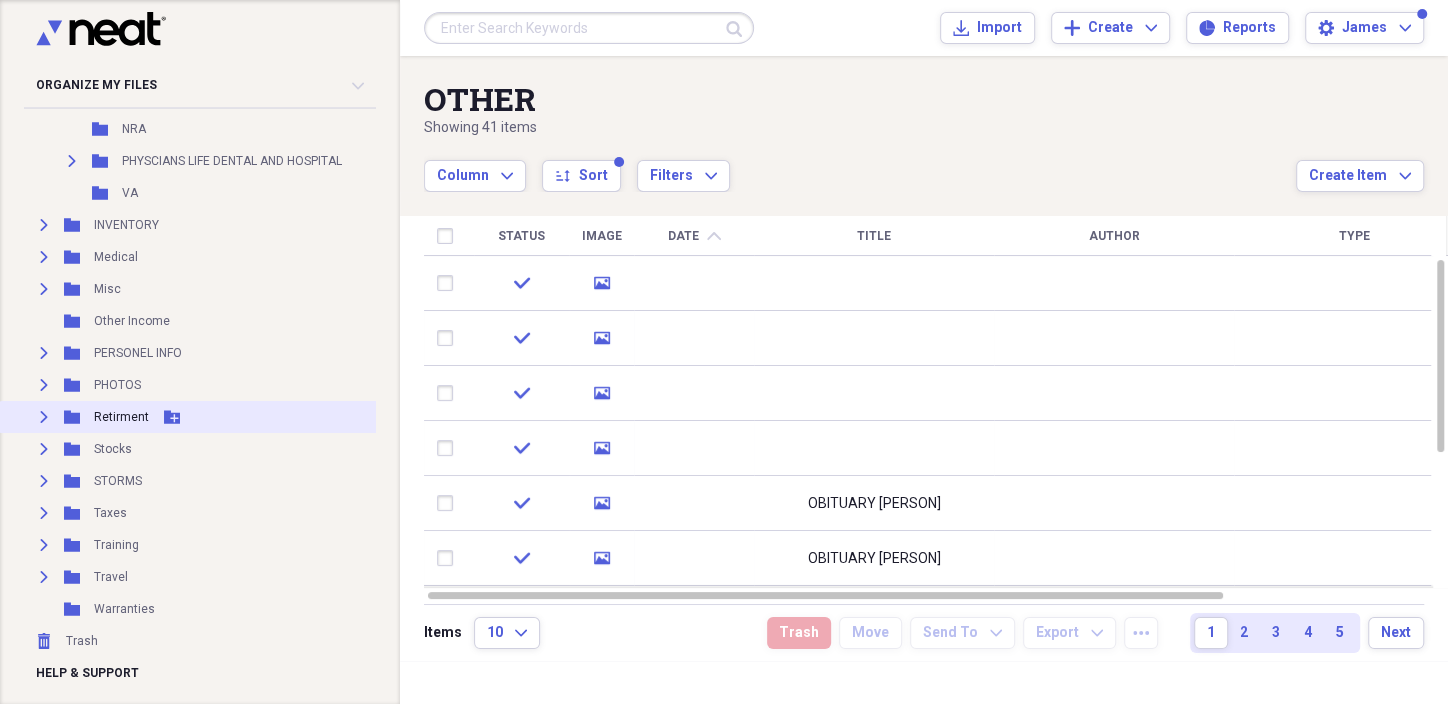 click 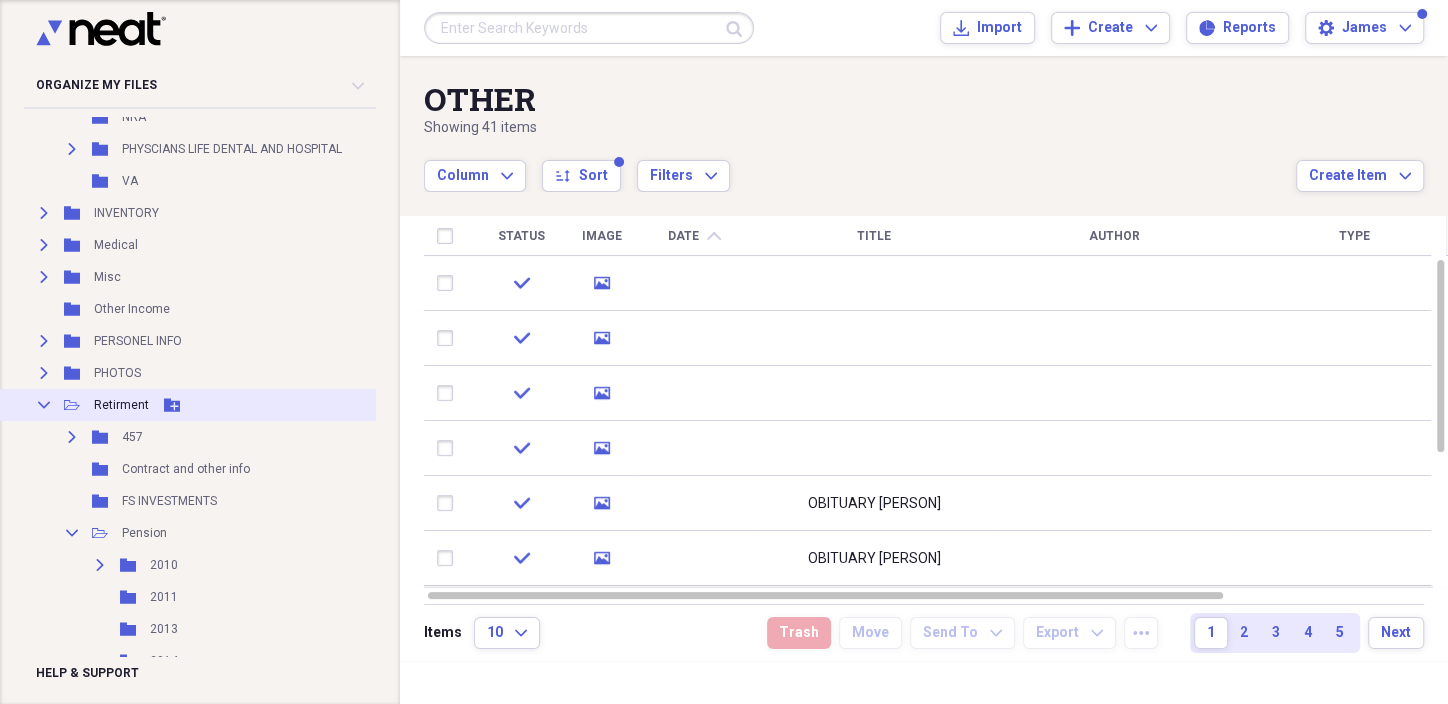 click on "Collapse" 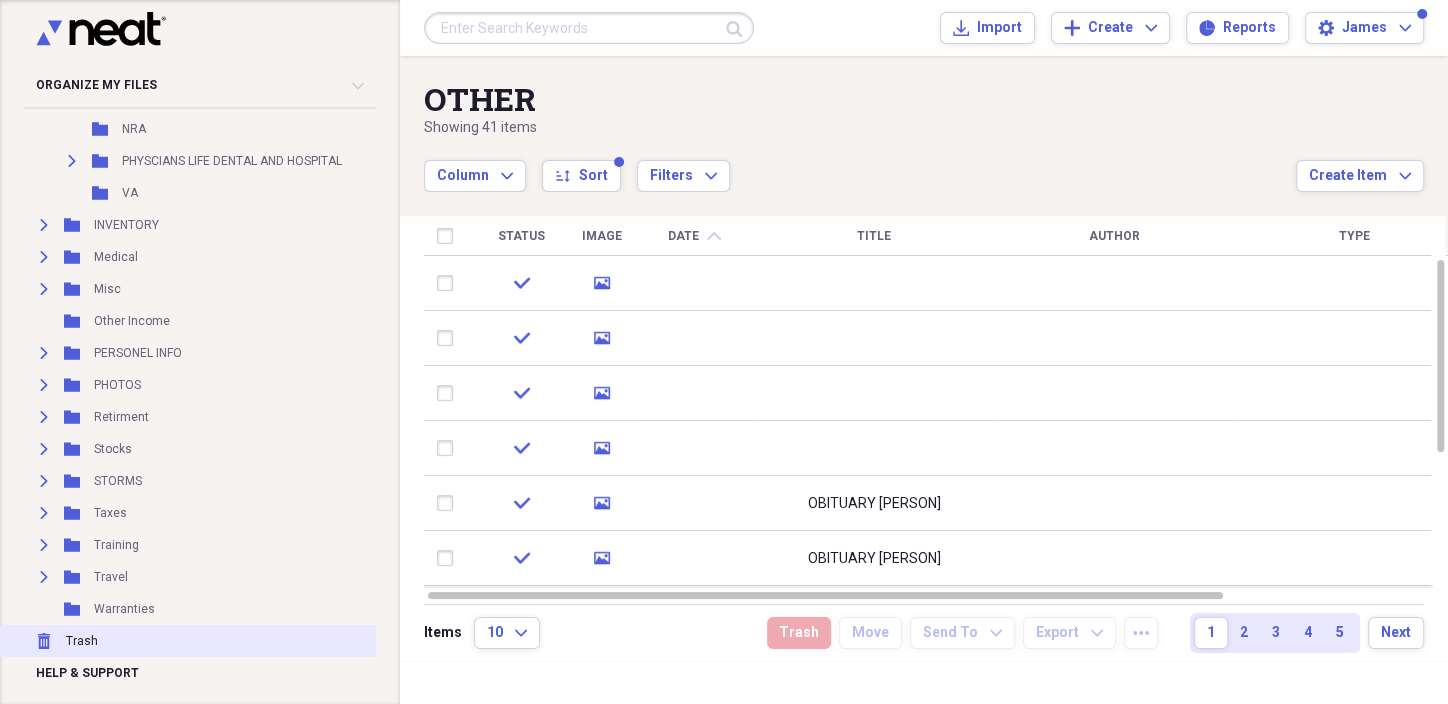 click on "Trash Trash" at bounding box center [201, 641] 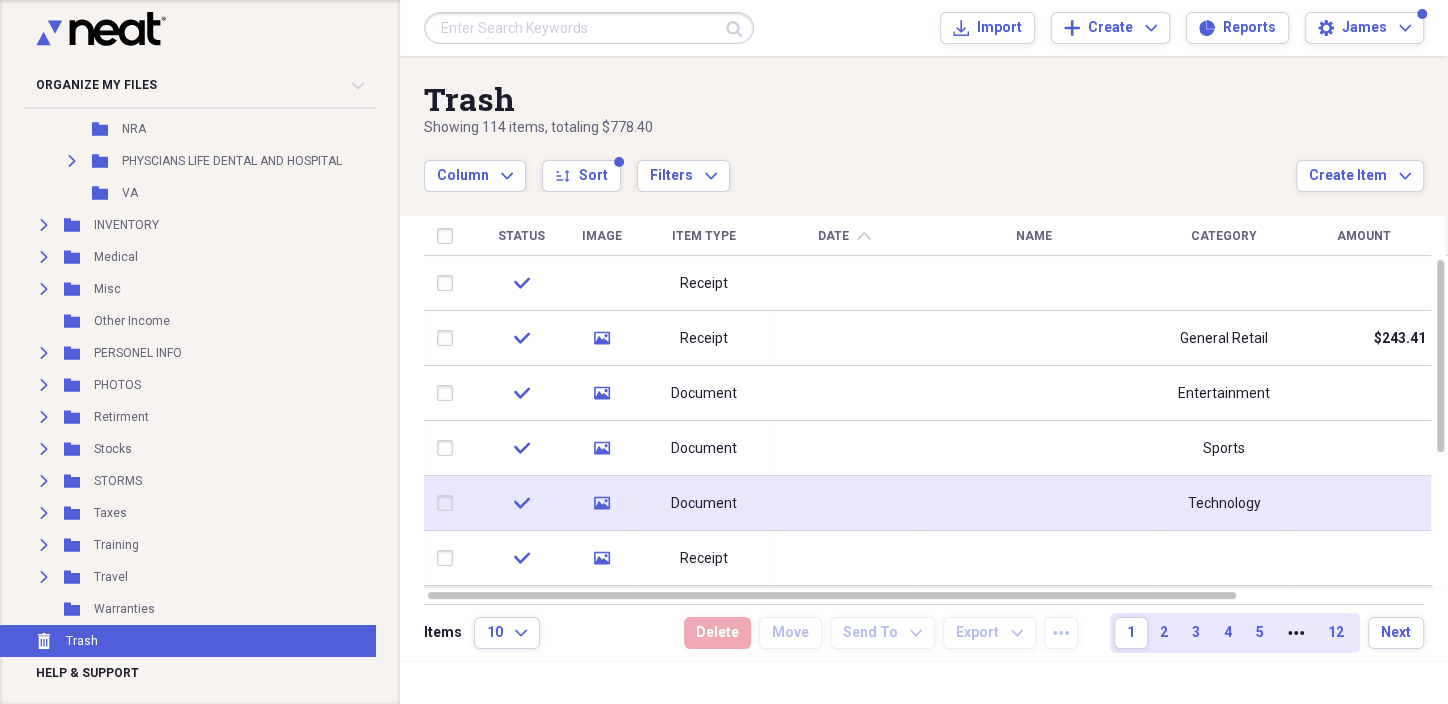 click at bounding box center (1034, 503) 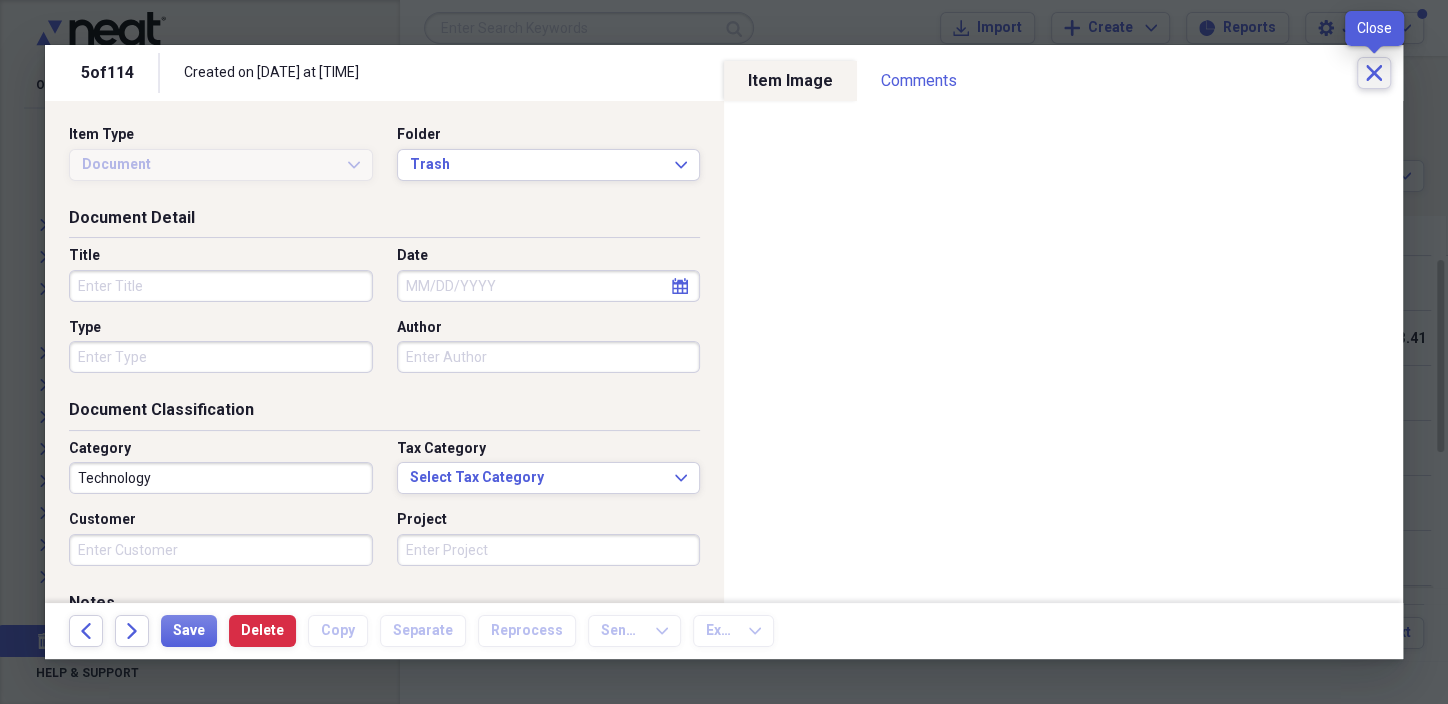 click on "Close" at bounding box center [1374, 73] 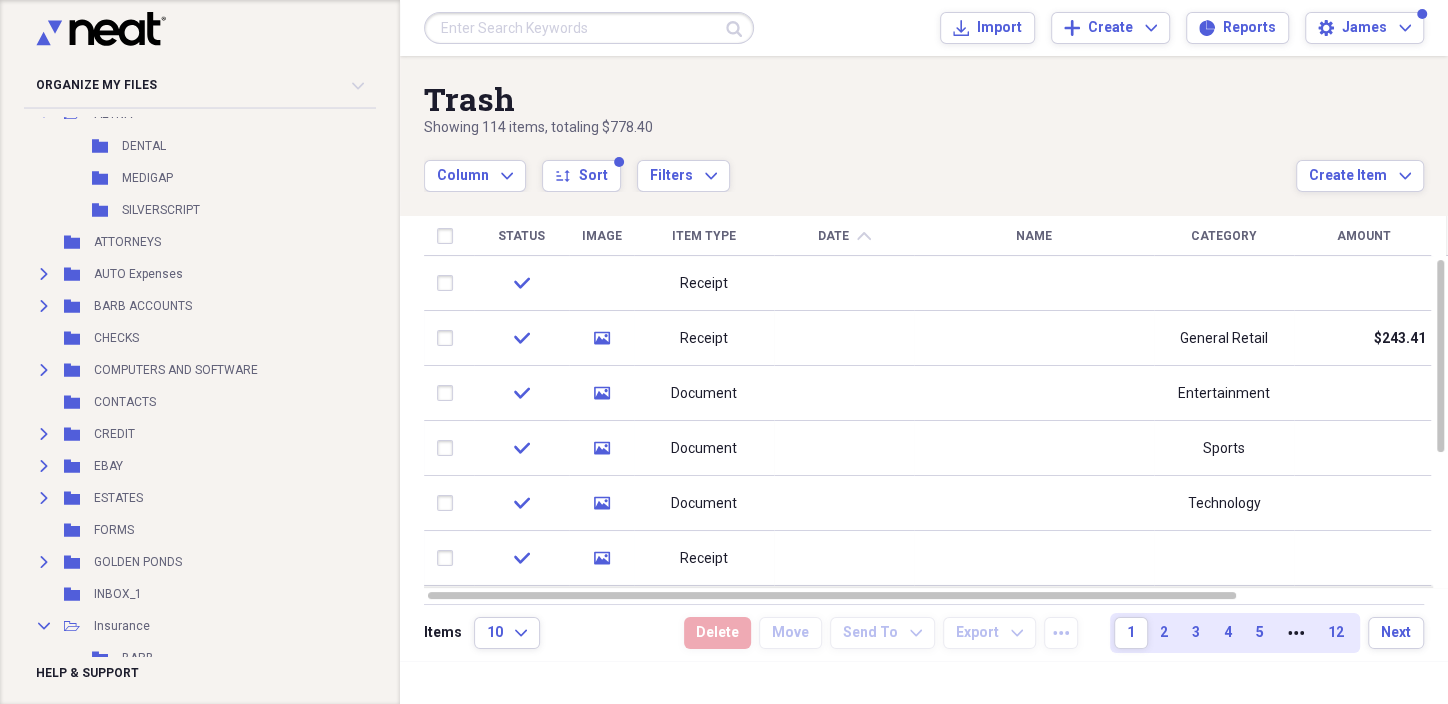 scroll, scrollTop: 420, scrollLeft: 0, axis: vertical 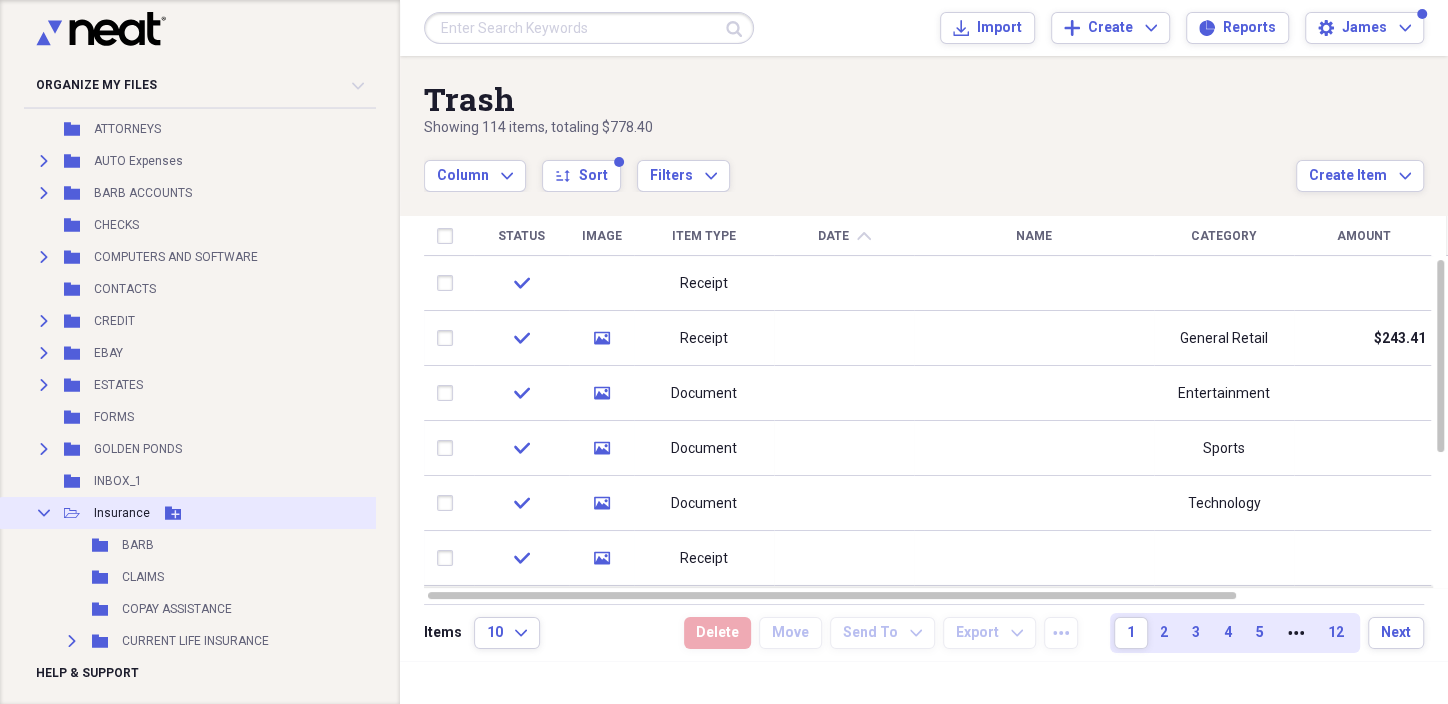 click on "Collapse" at bounding box center (44, 513) 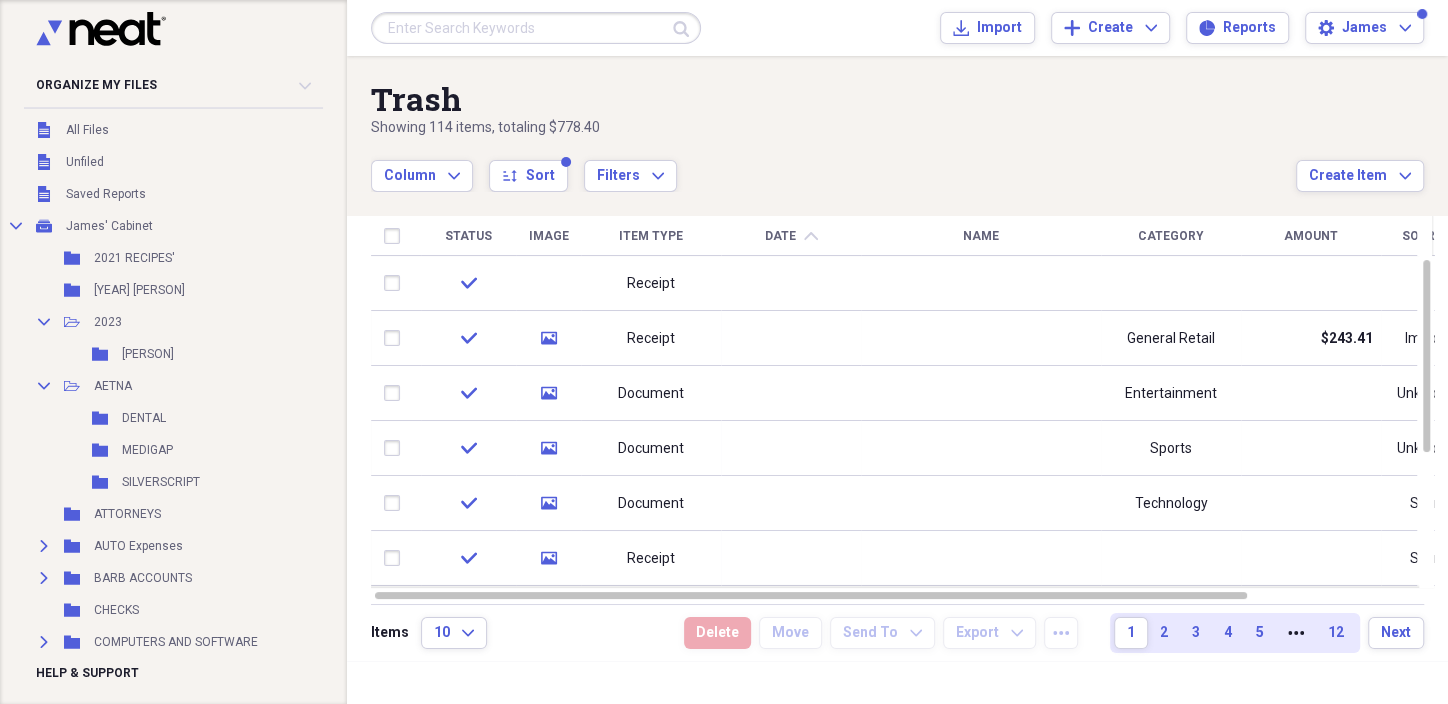 scroll, scrollTop: 0, scrollLeft: 0, axis: both 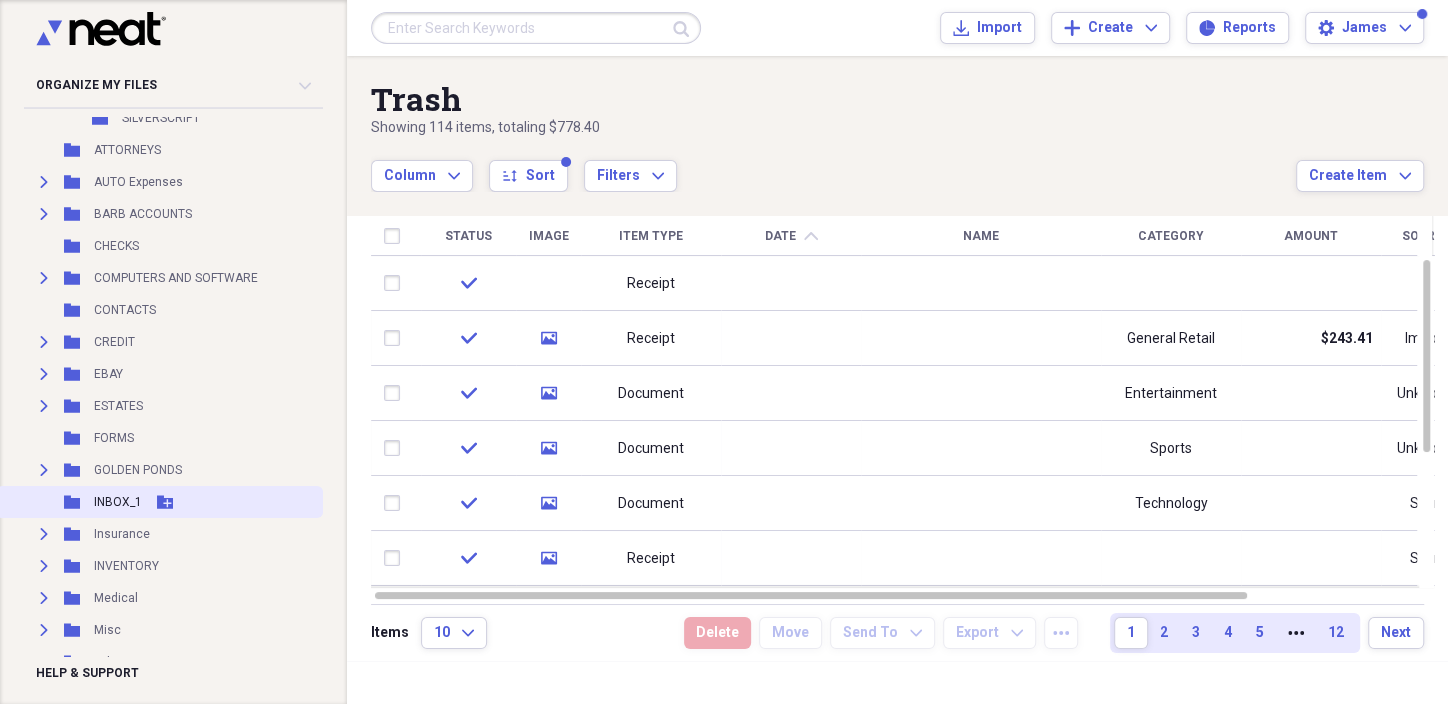 click on "Folder INBOX_1 Add Folder" at bounding box center (159, 502) 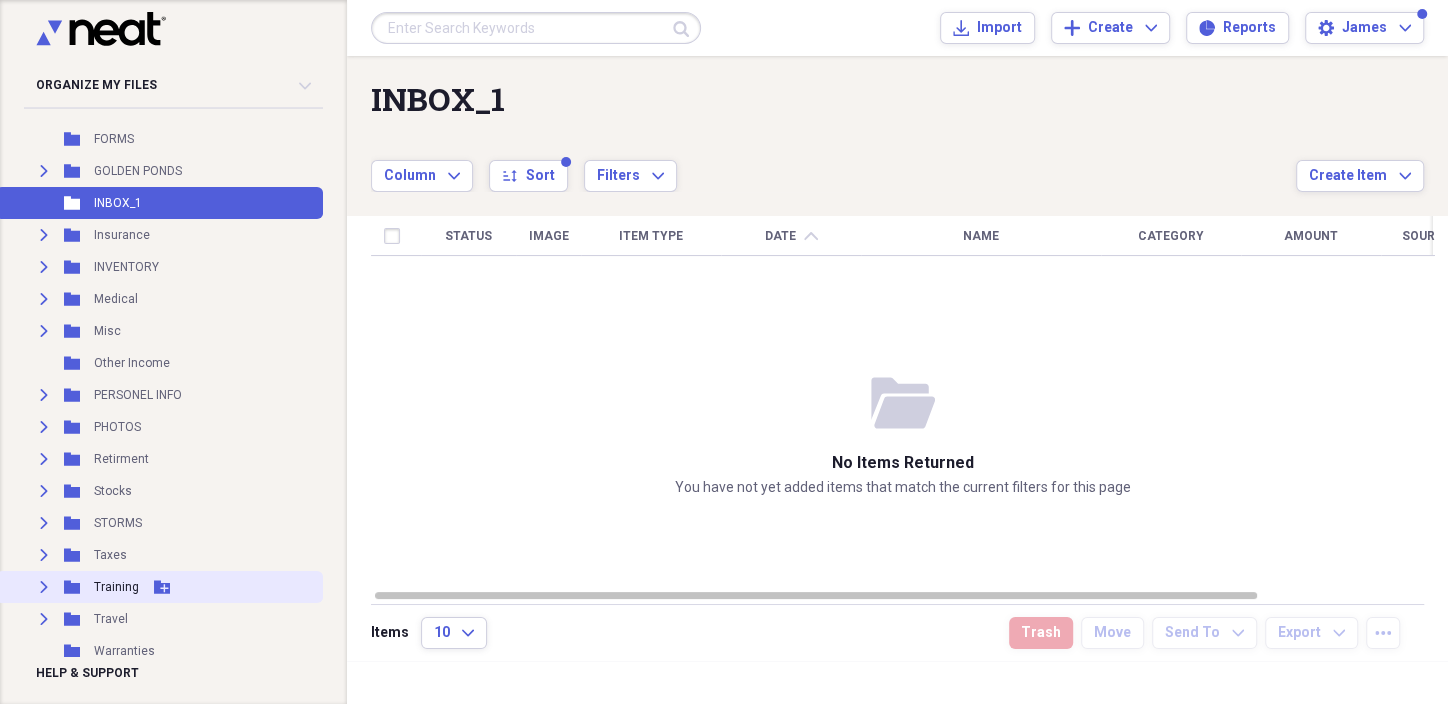 scroll, scrollTop: 700, scrollLeft: 0, axis: vertical 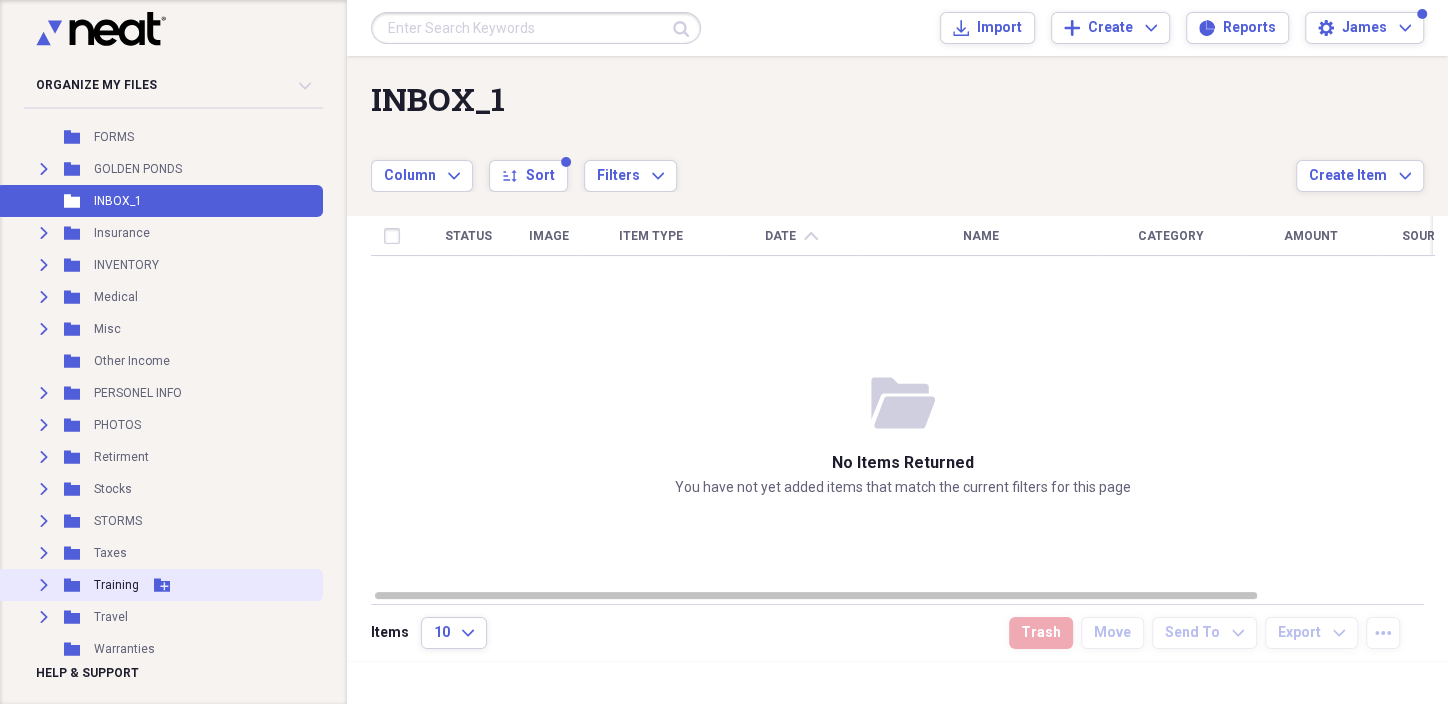 click on "Expand" 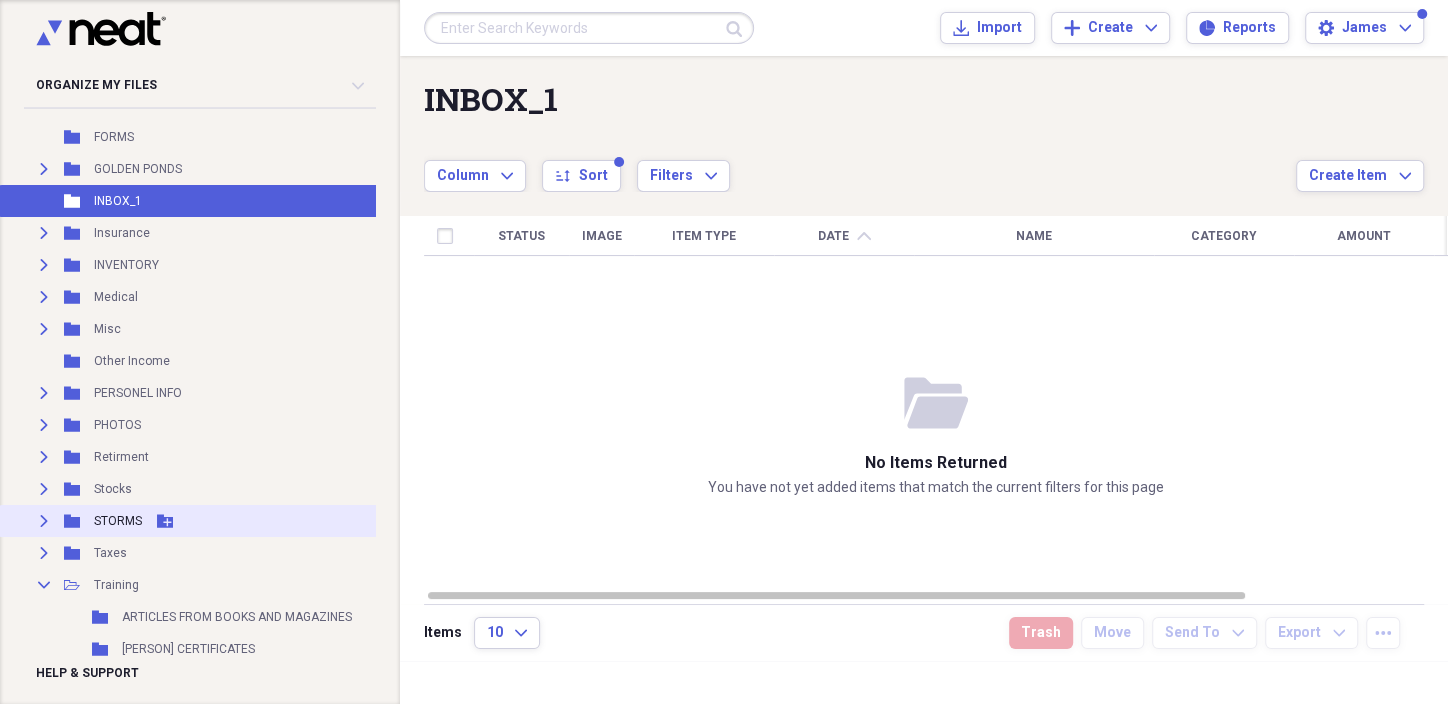 scroll, scrollTop: 799, scrollLeft: 0, axis: vertical 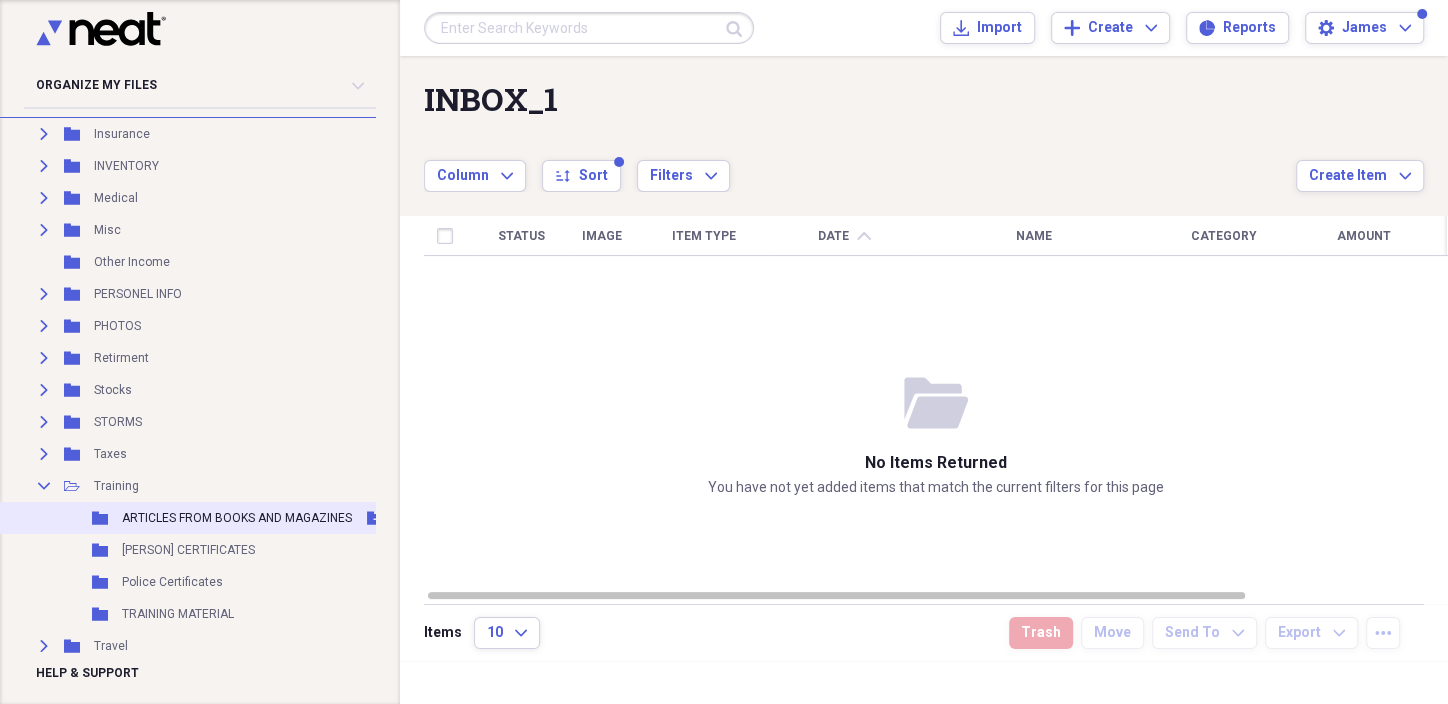 click on "ARTICLES FROM BOOKS AND MAGAZINES" at bounding box center (237, 518) 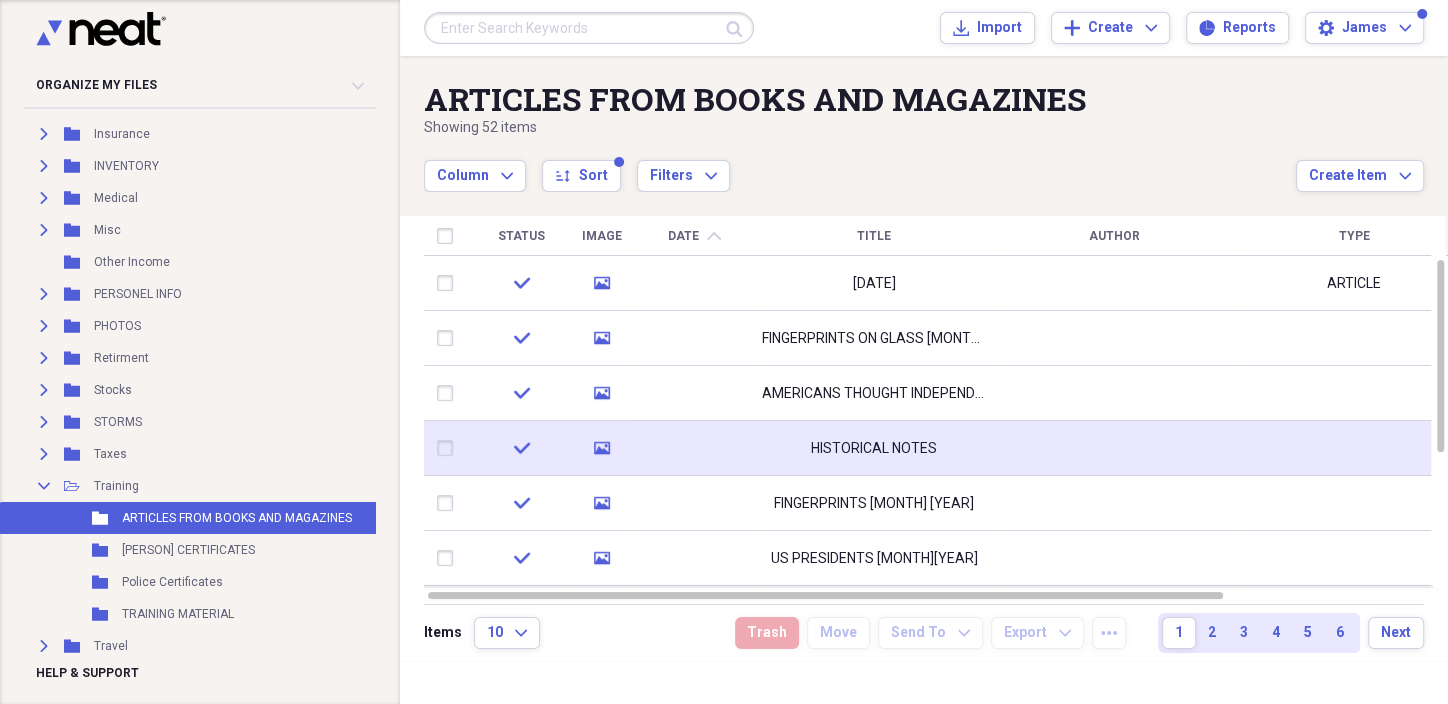 click at bounding box center (694, 448) 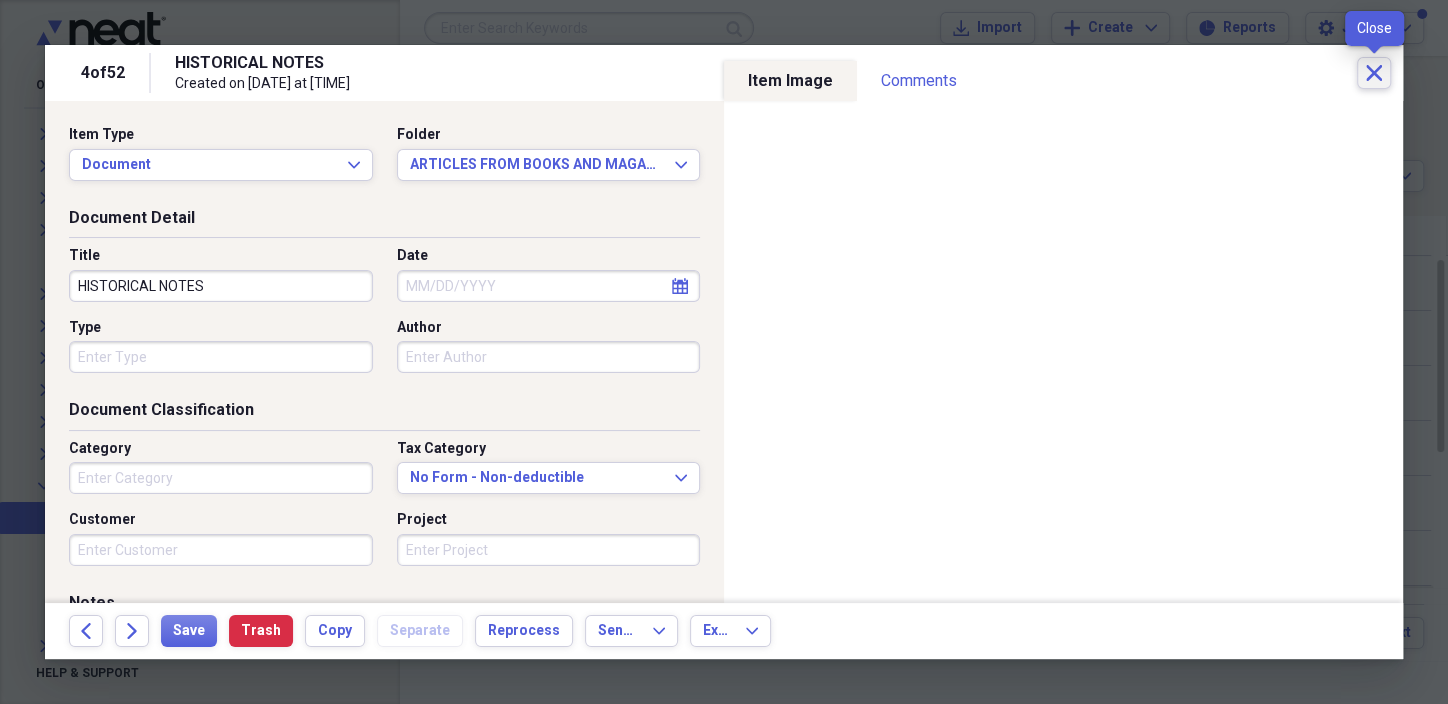 click on "Close" 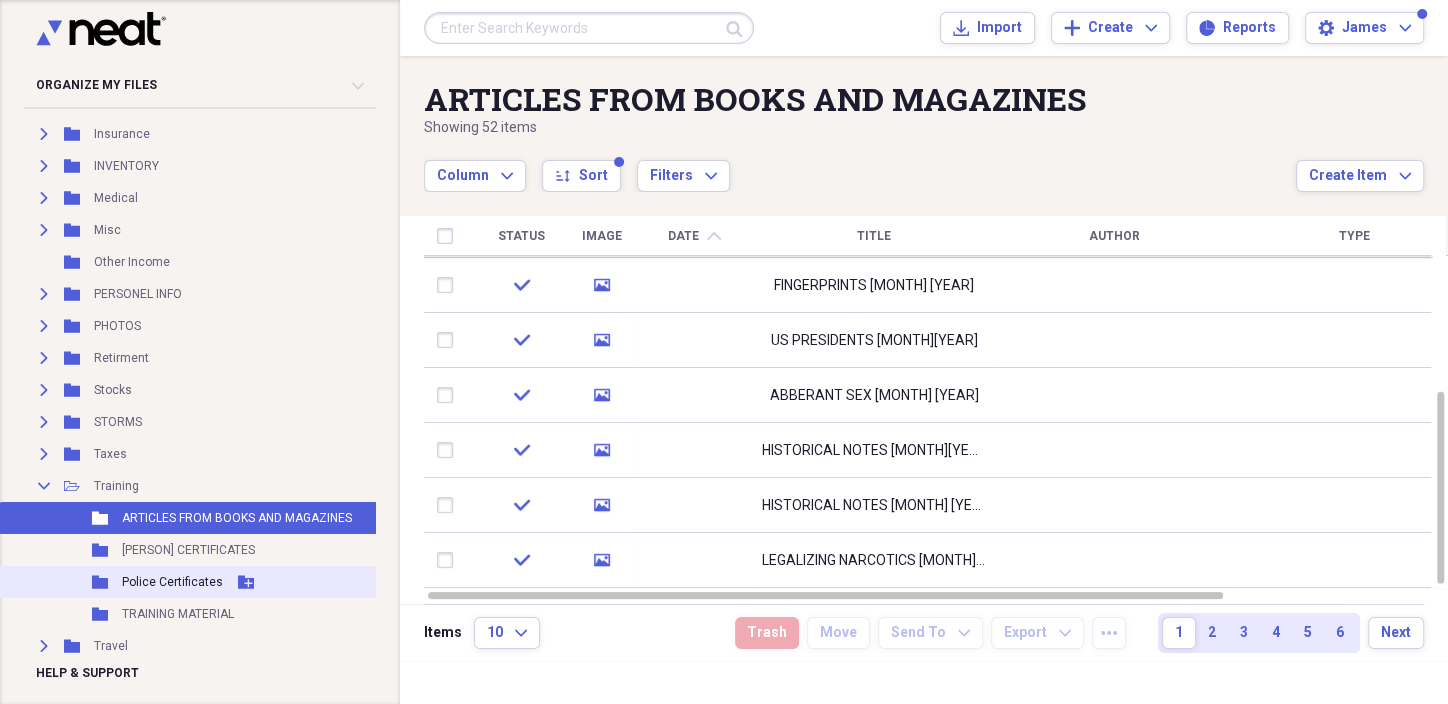 click on "Police Certificates" at bounding box center [172, 582] 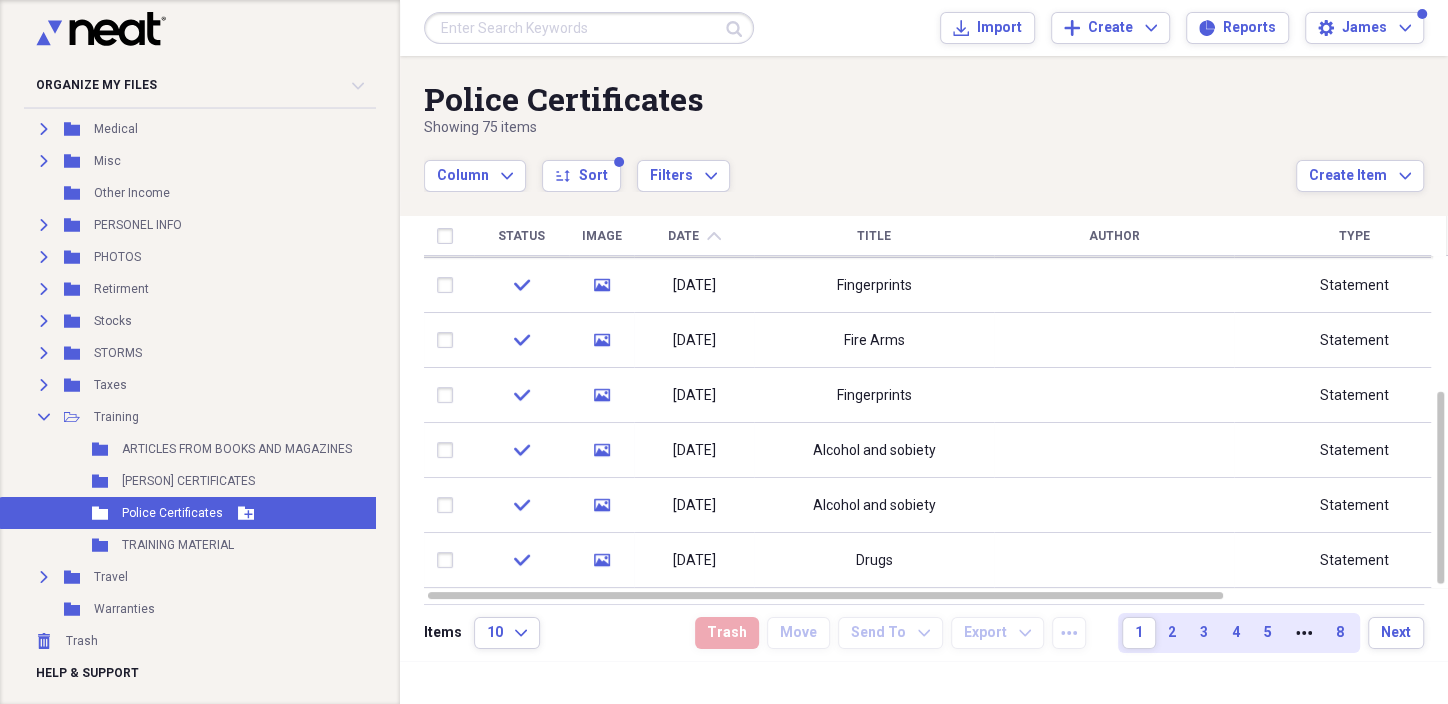 scroll, scrollTop: 880, scrollLeft: 0, axis: vertical 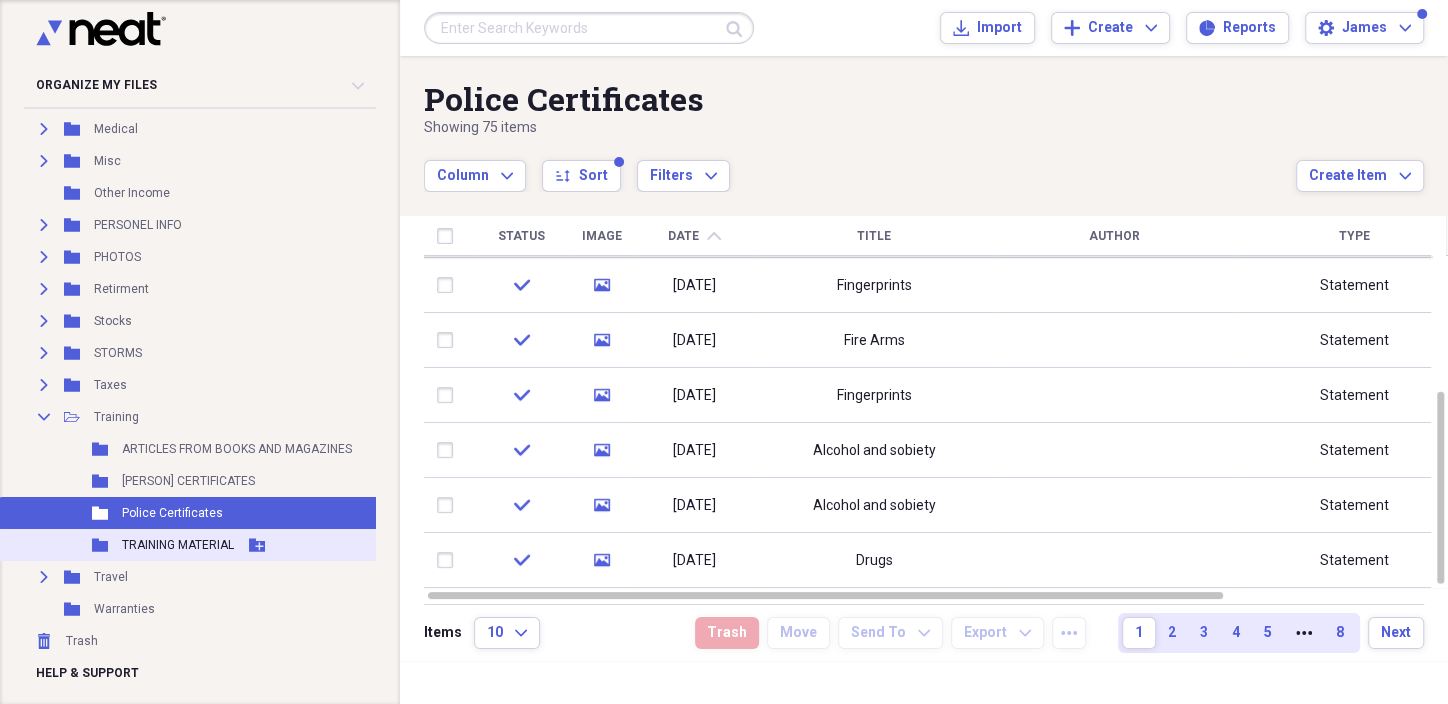 click on "TRAINING MATERIAL" at bounding box center (178, 545) 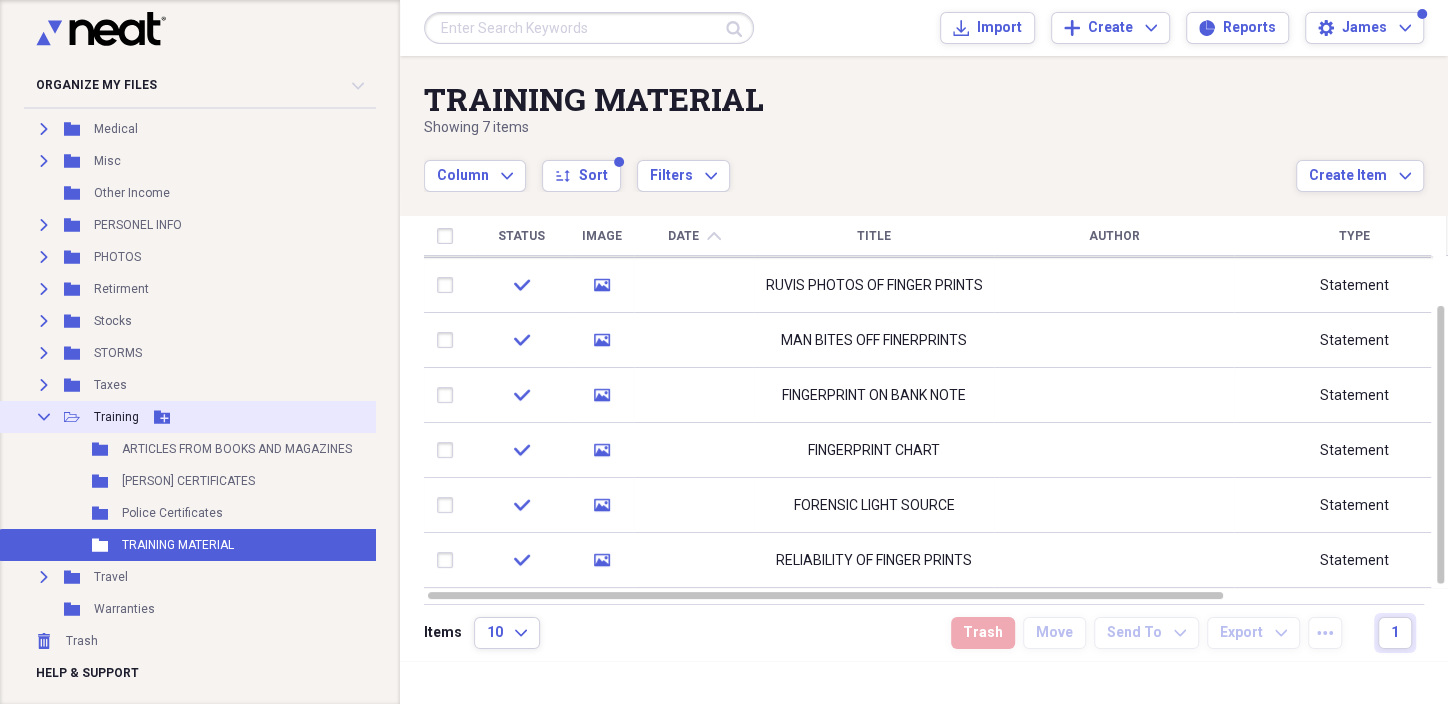 click on "Collapse" 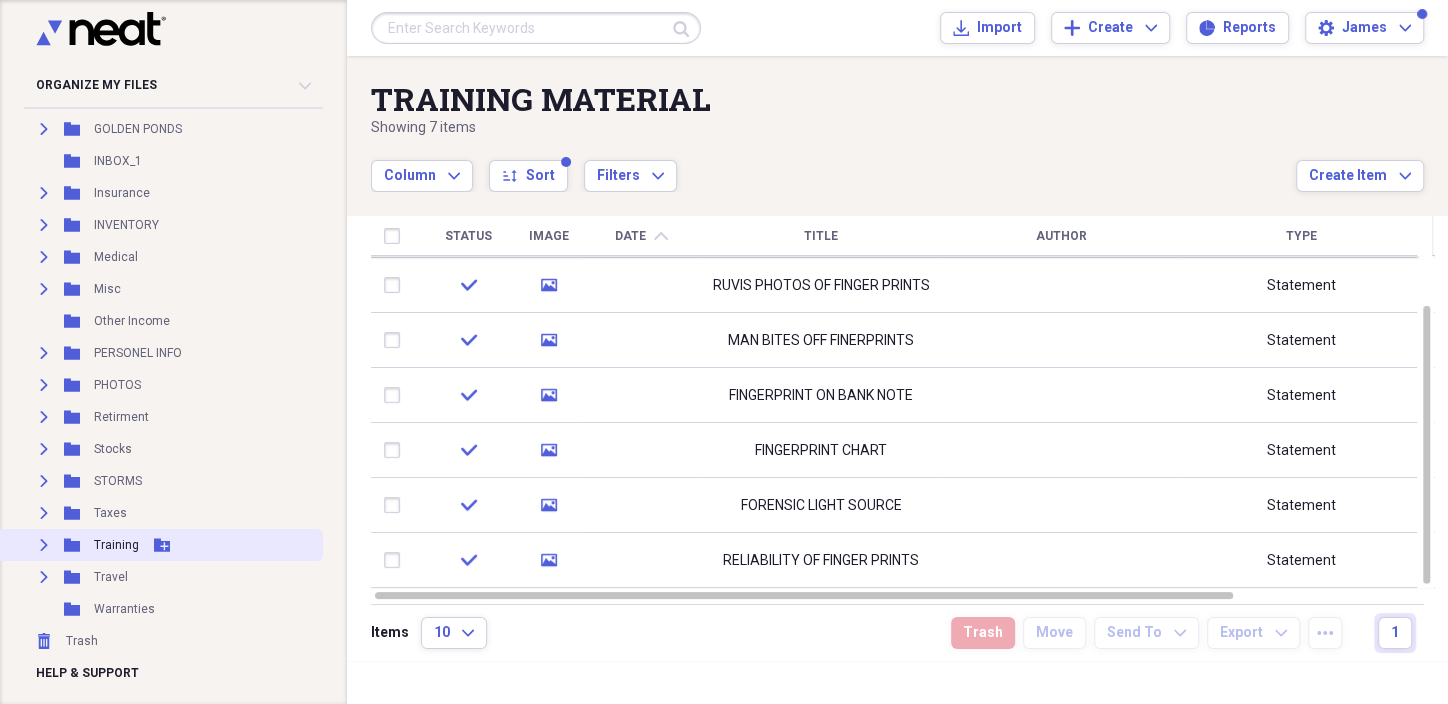 scroll, scrollTop: 737, scrollLeft: 0, axis: vertical 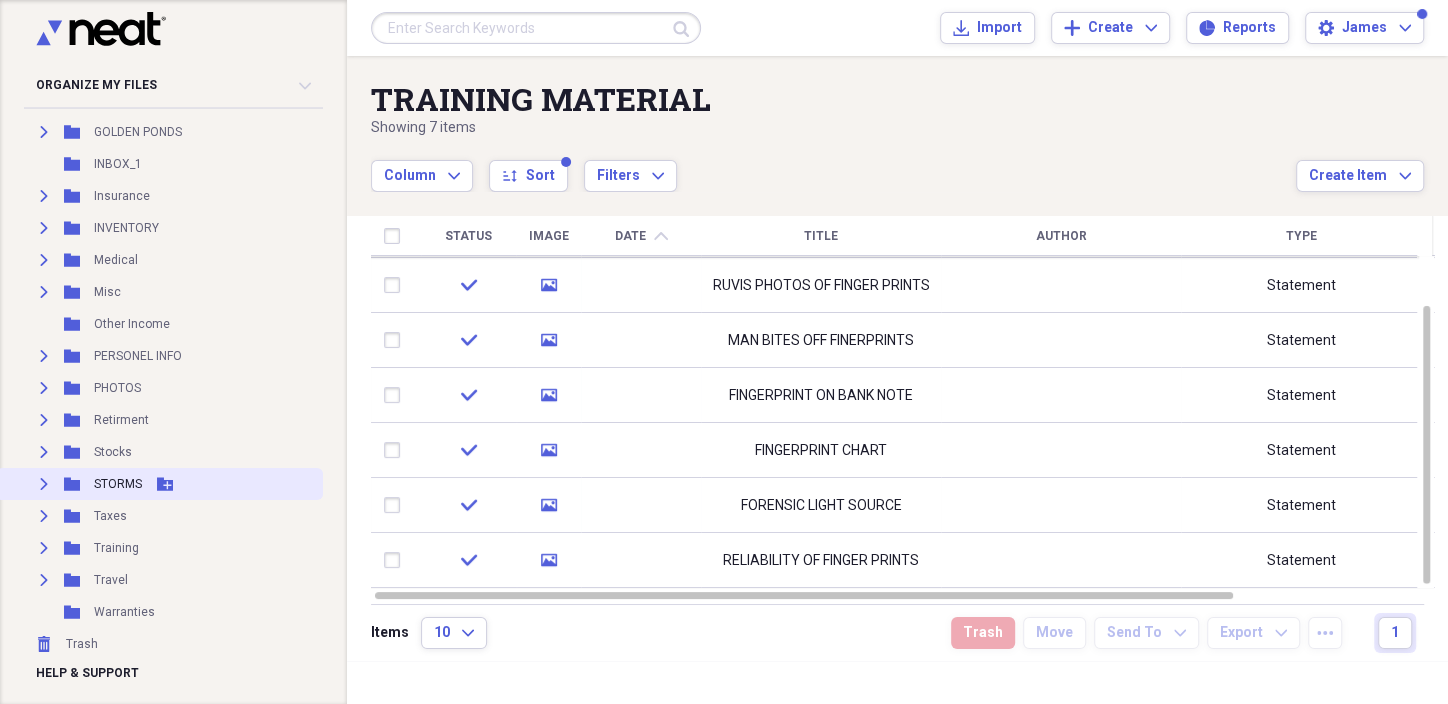 click on "Expand" 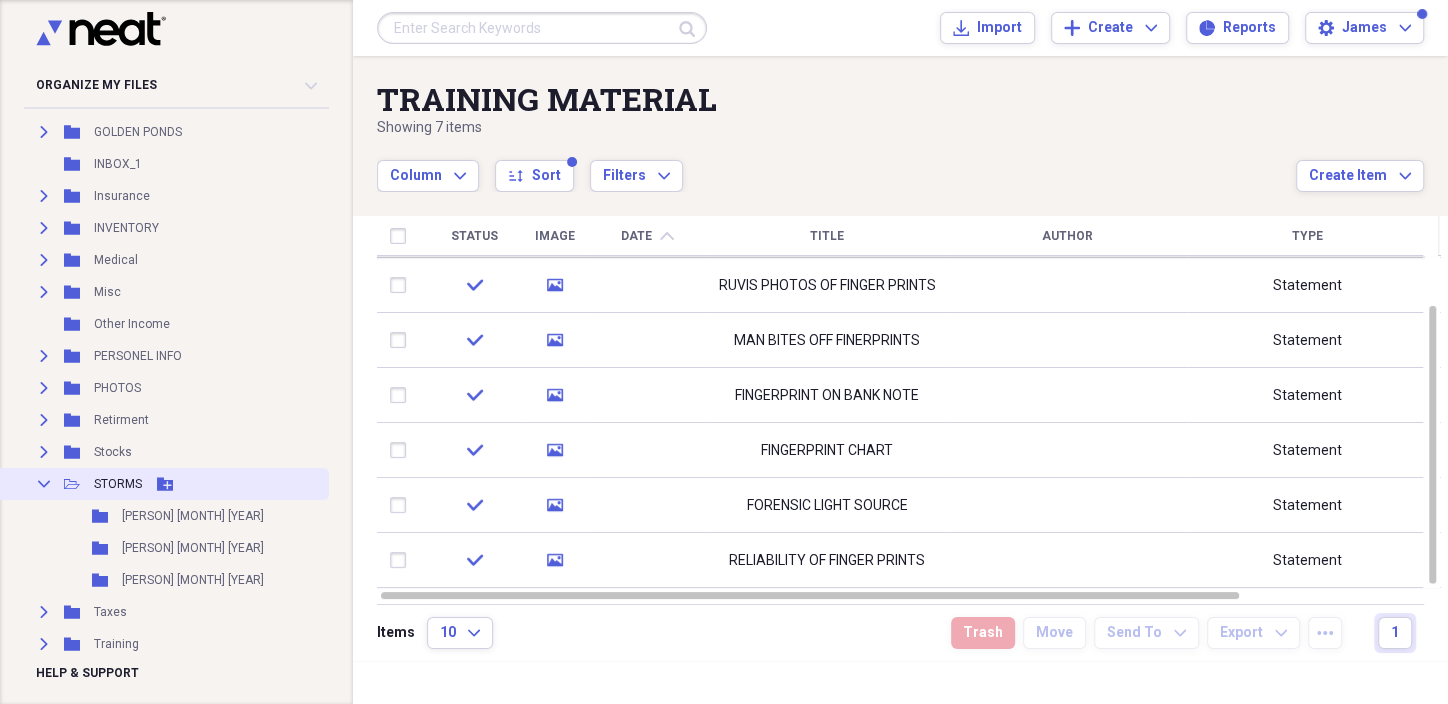 click on "Collapse" 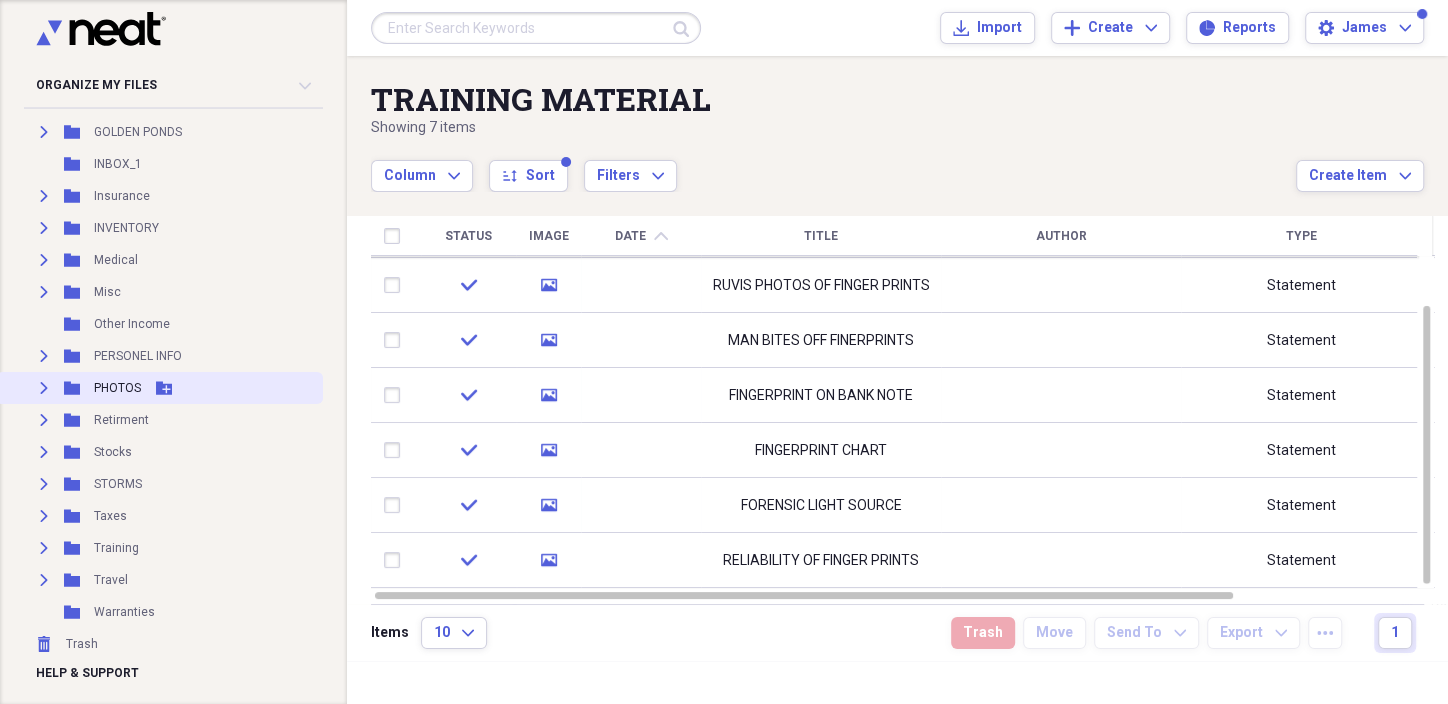 click on "Expand" at bounding box center (44, 388) 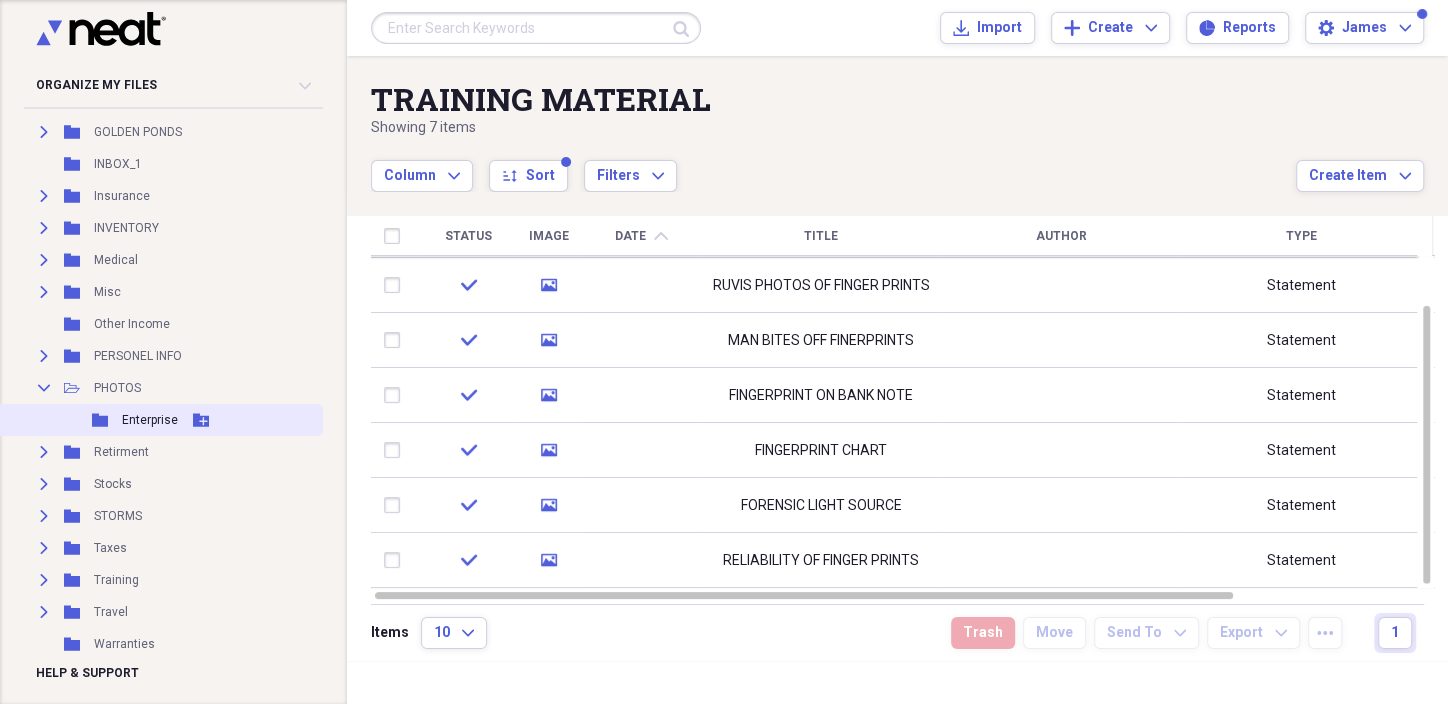 click on "Folder Enterprise Add Folder" at bounding box center [159, 420] 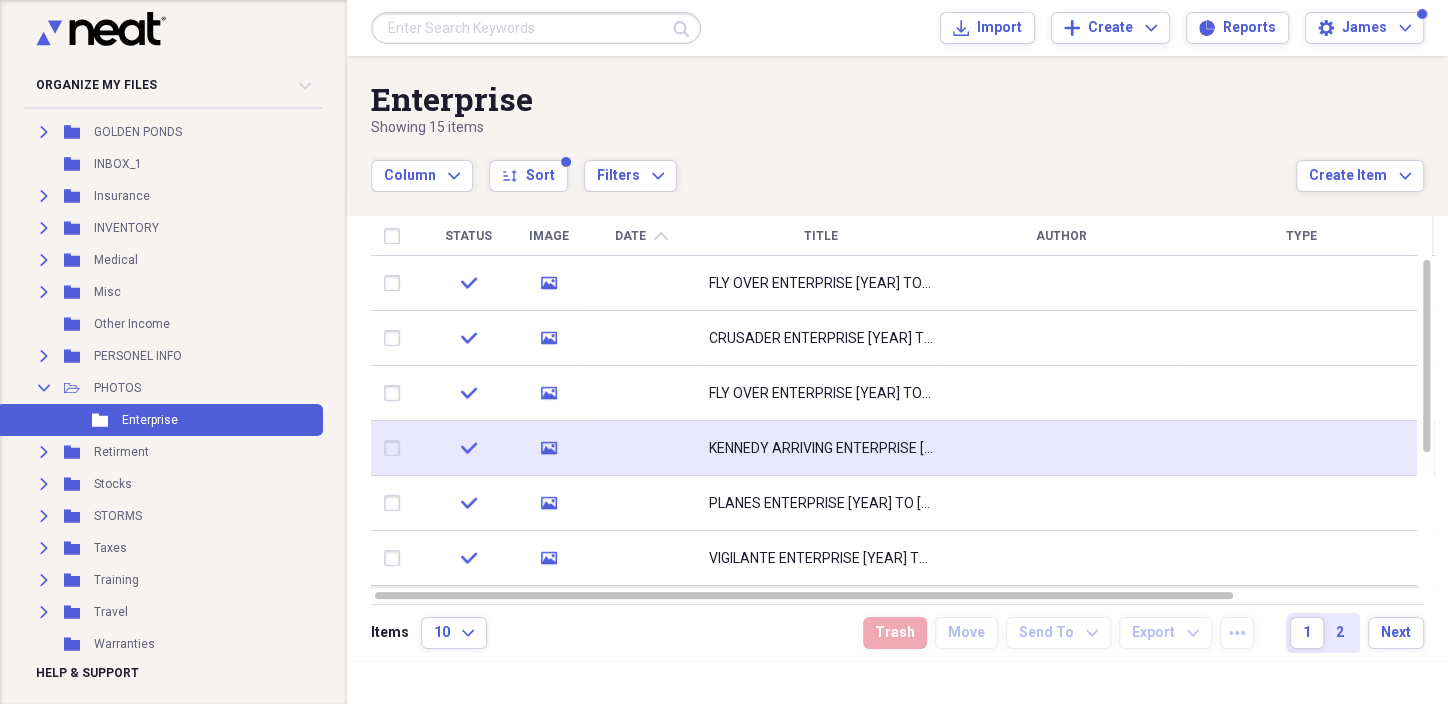 click on "KENNEDY ARRIVING ENTERPRISE [YEAR] TO [YEAR]" at bounding box center [821, 449] 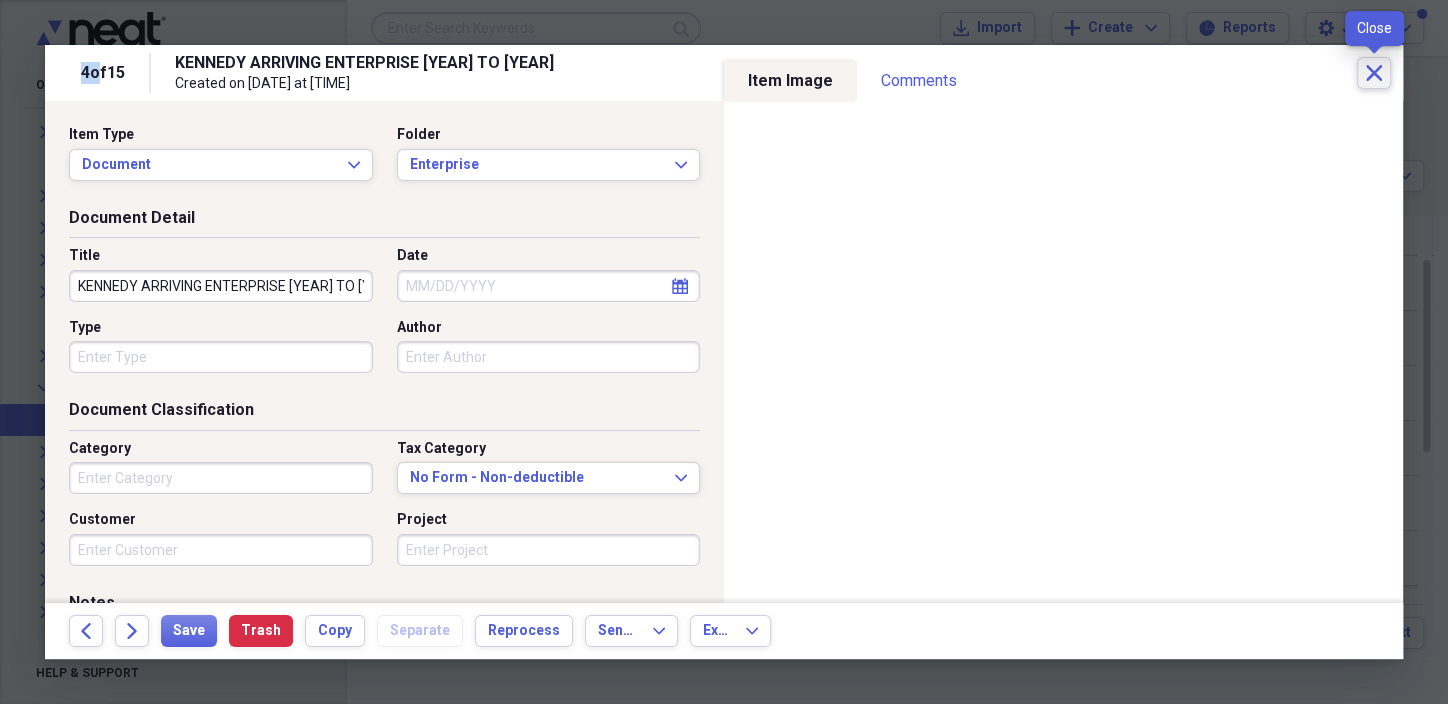 click on "Close" at bounding box center (1374, 73) 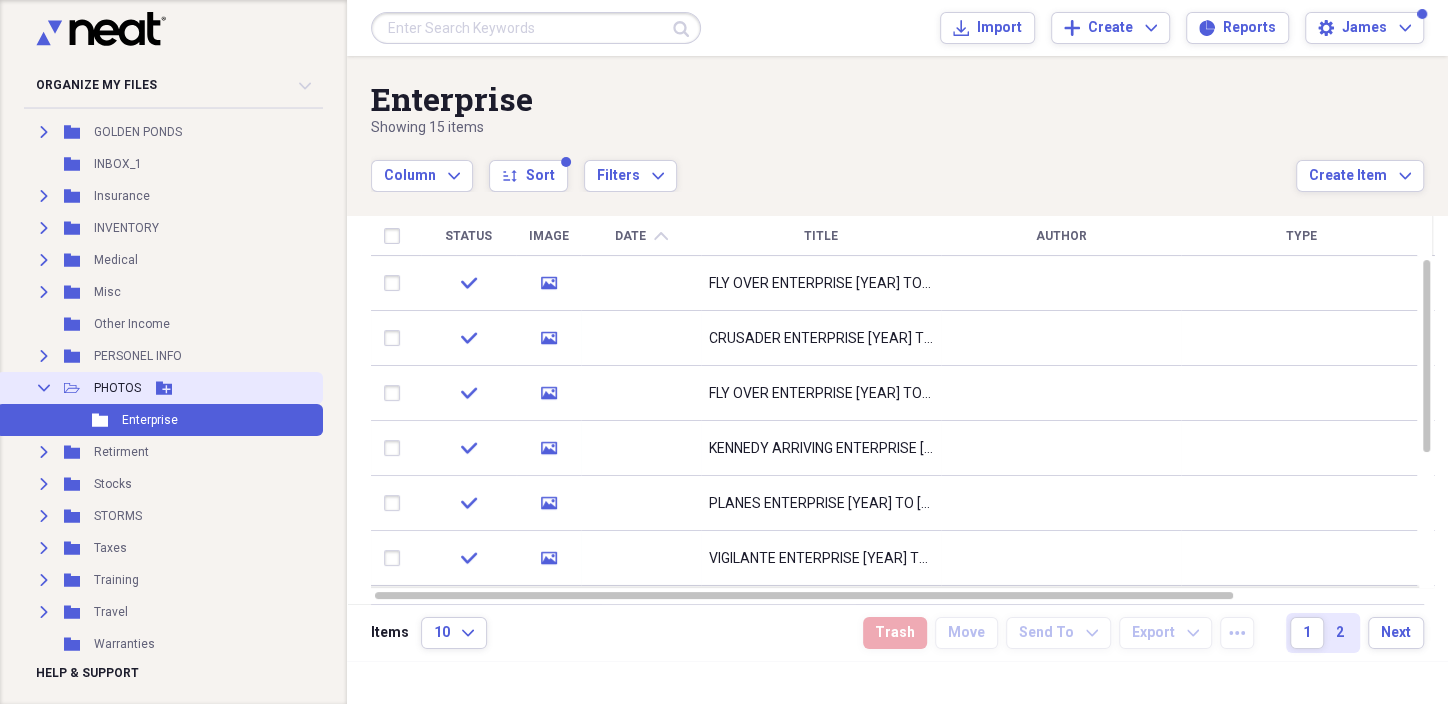 click on "Collapse" at bounding box center (44, 388) 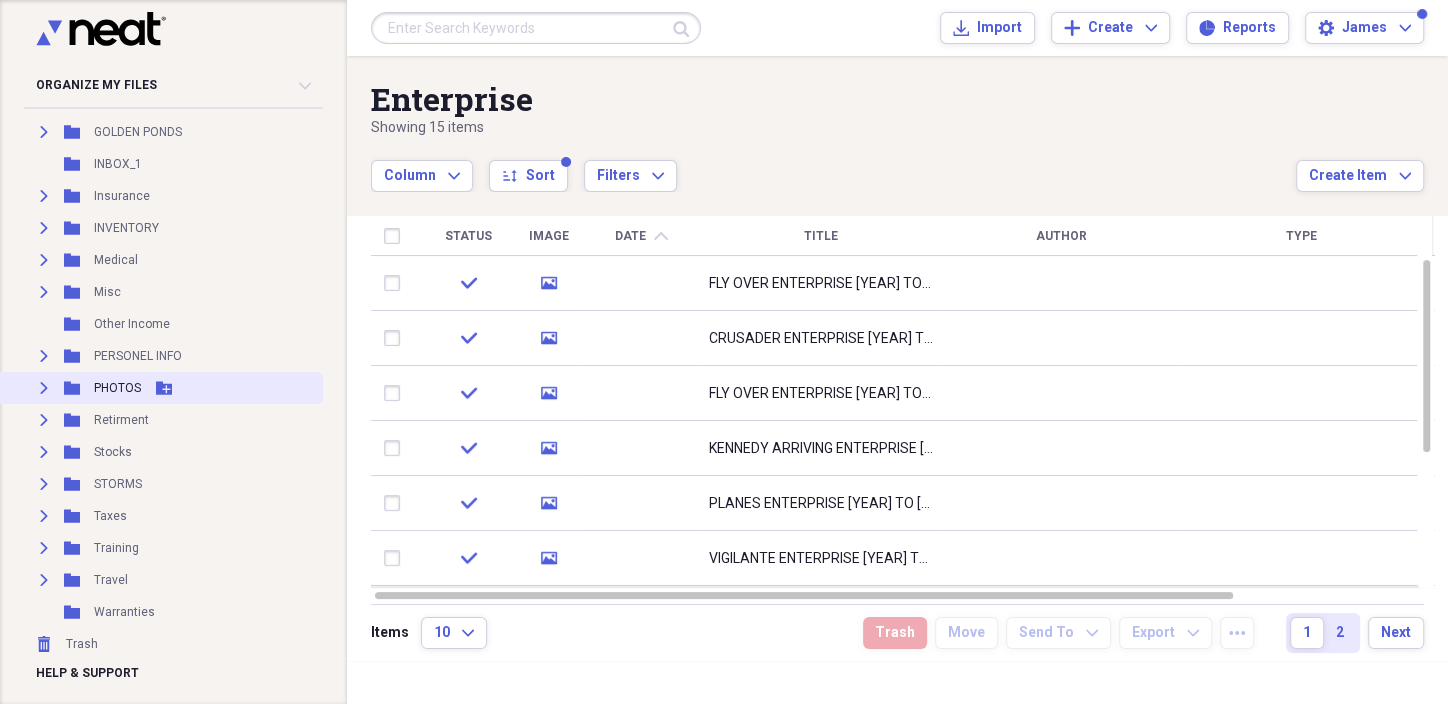 click 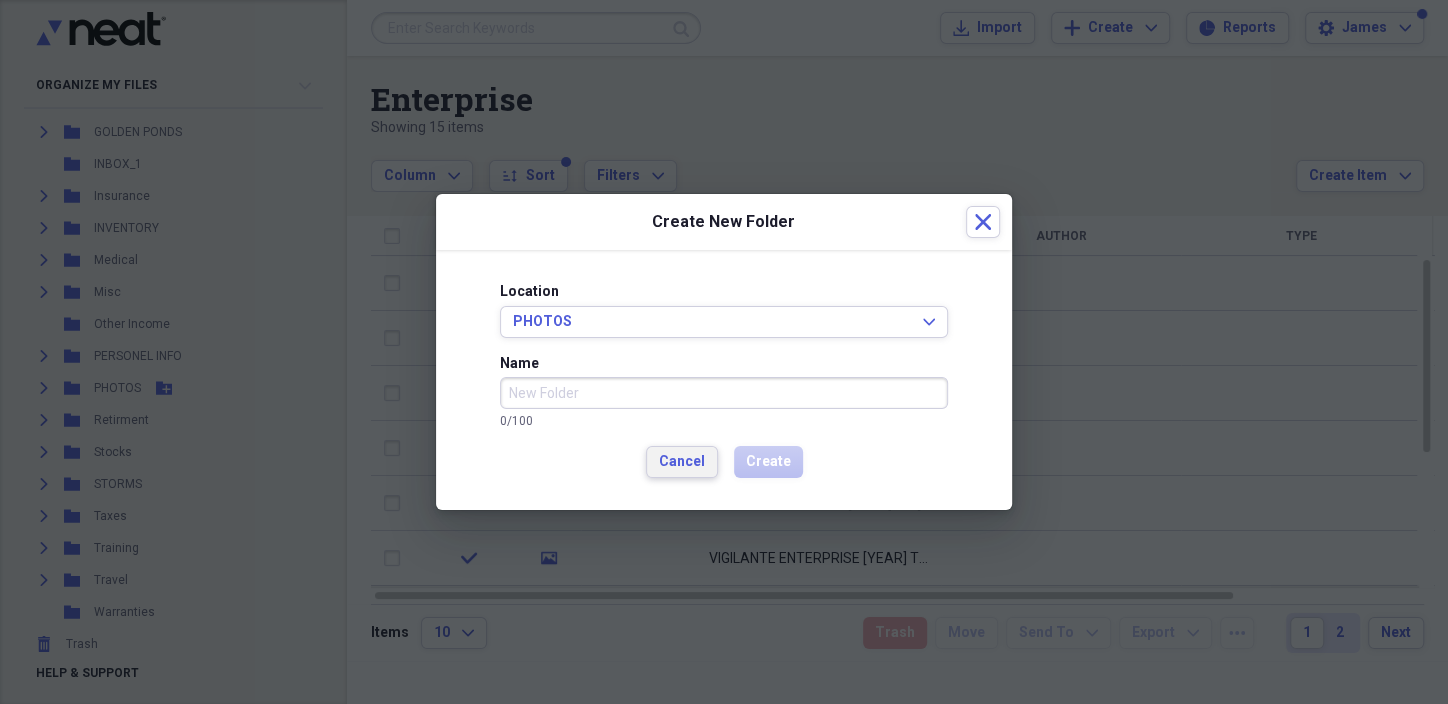 click on "Cancel" at bounding box center [682, 462] 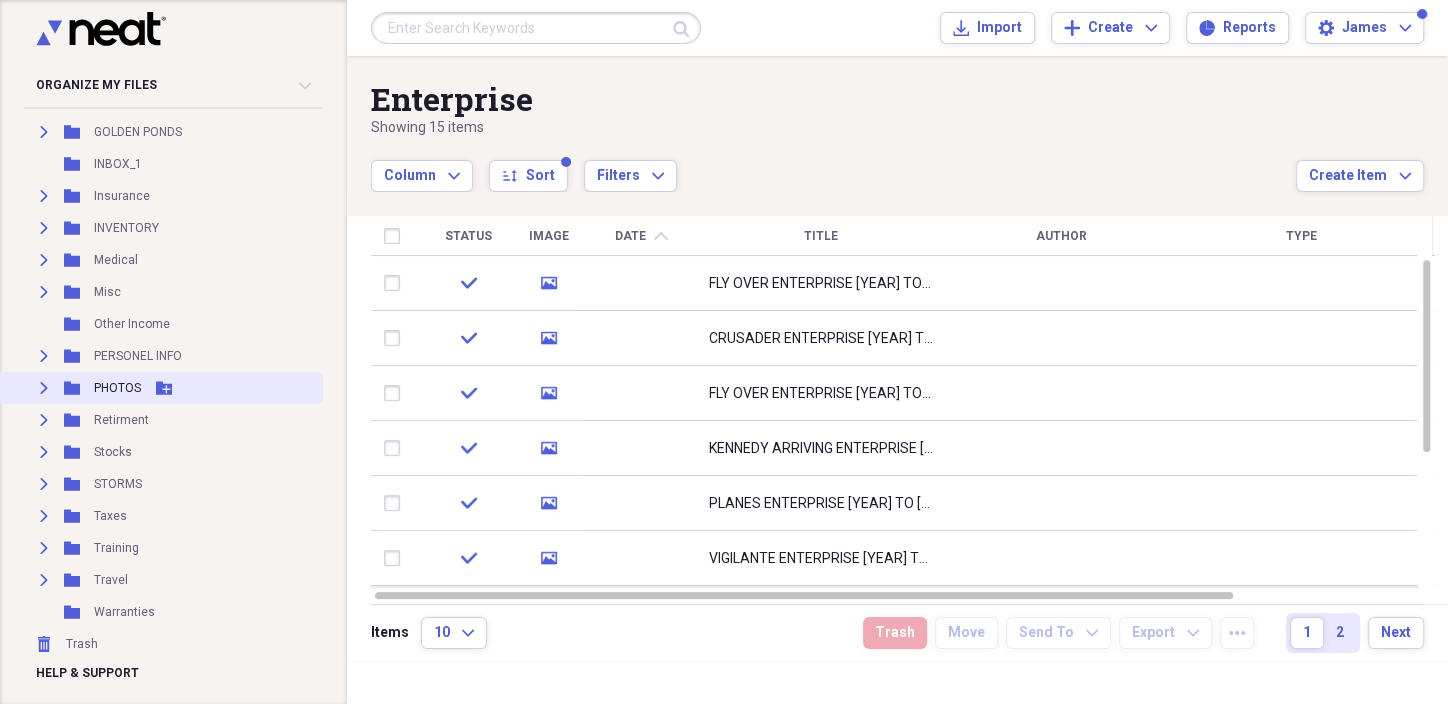 click on "PHOTOS" at bounding box center [117, 388] 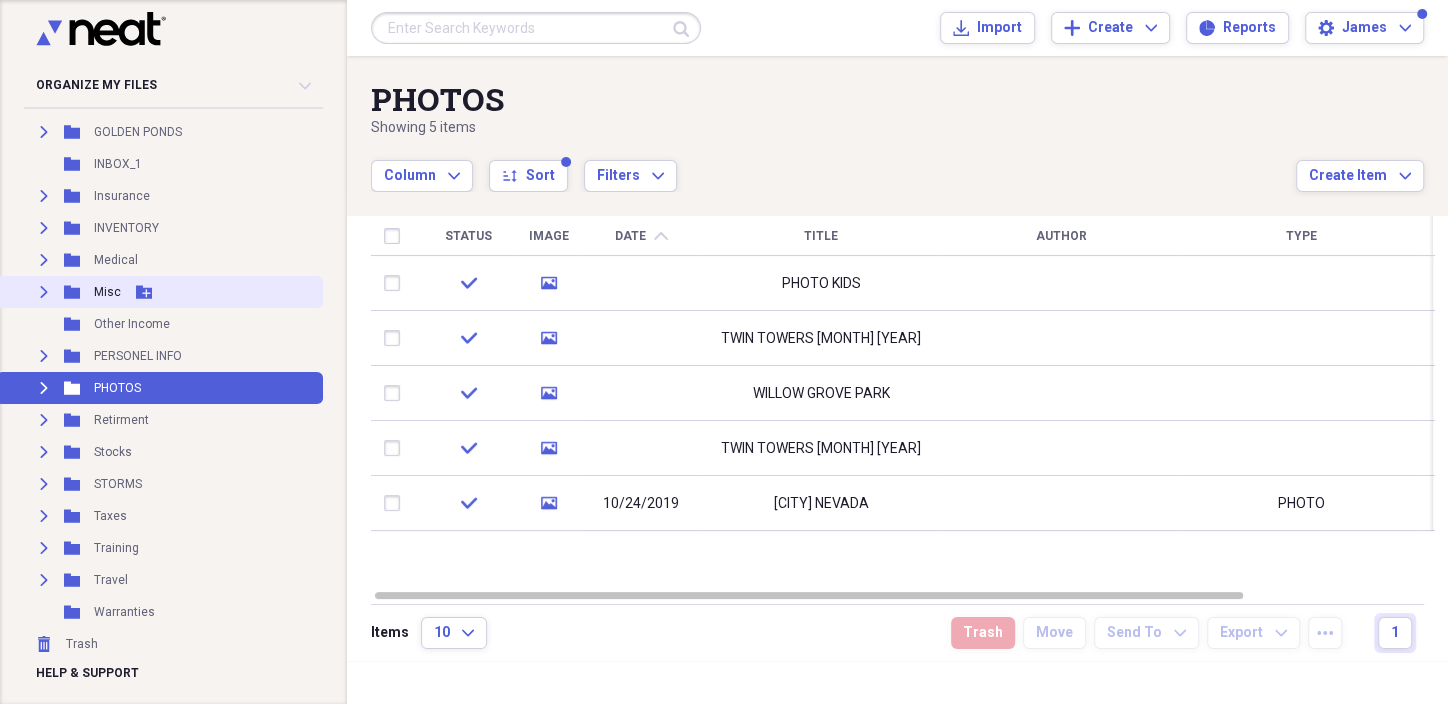 click on "Expand Folder Misc Add Folder" at bounding box center (159, 292) 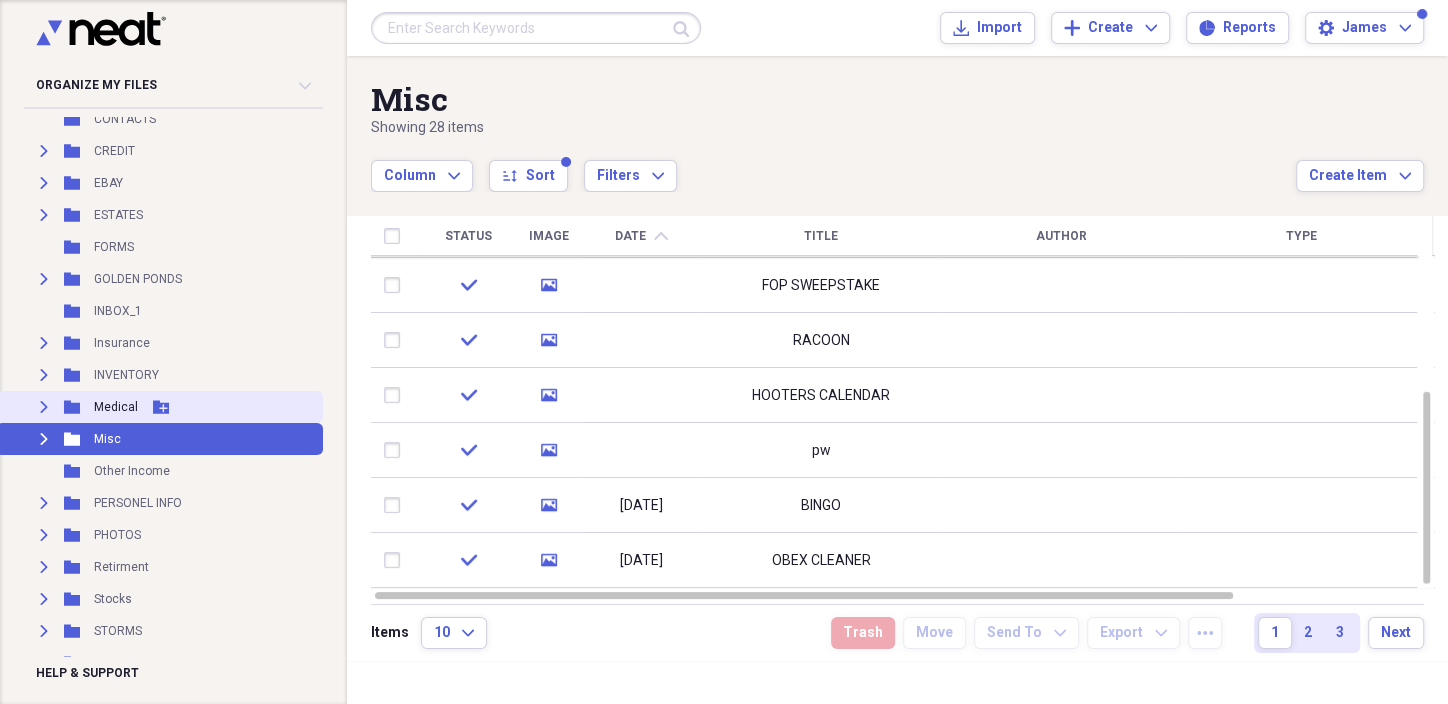 scroll, scrollTop: 537, scrollLeft: 0, axis: vertical 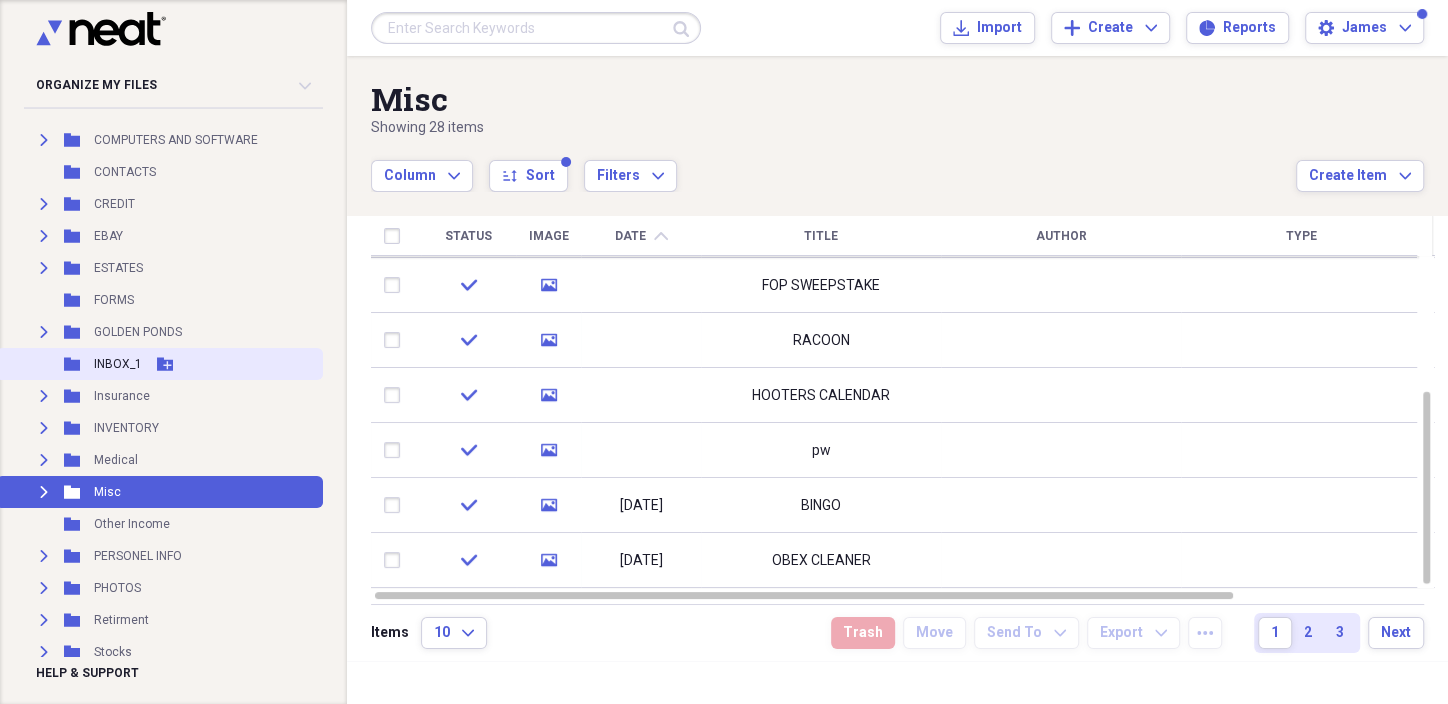 click on "INBOX_1" at bounding box center (118, 364) 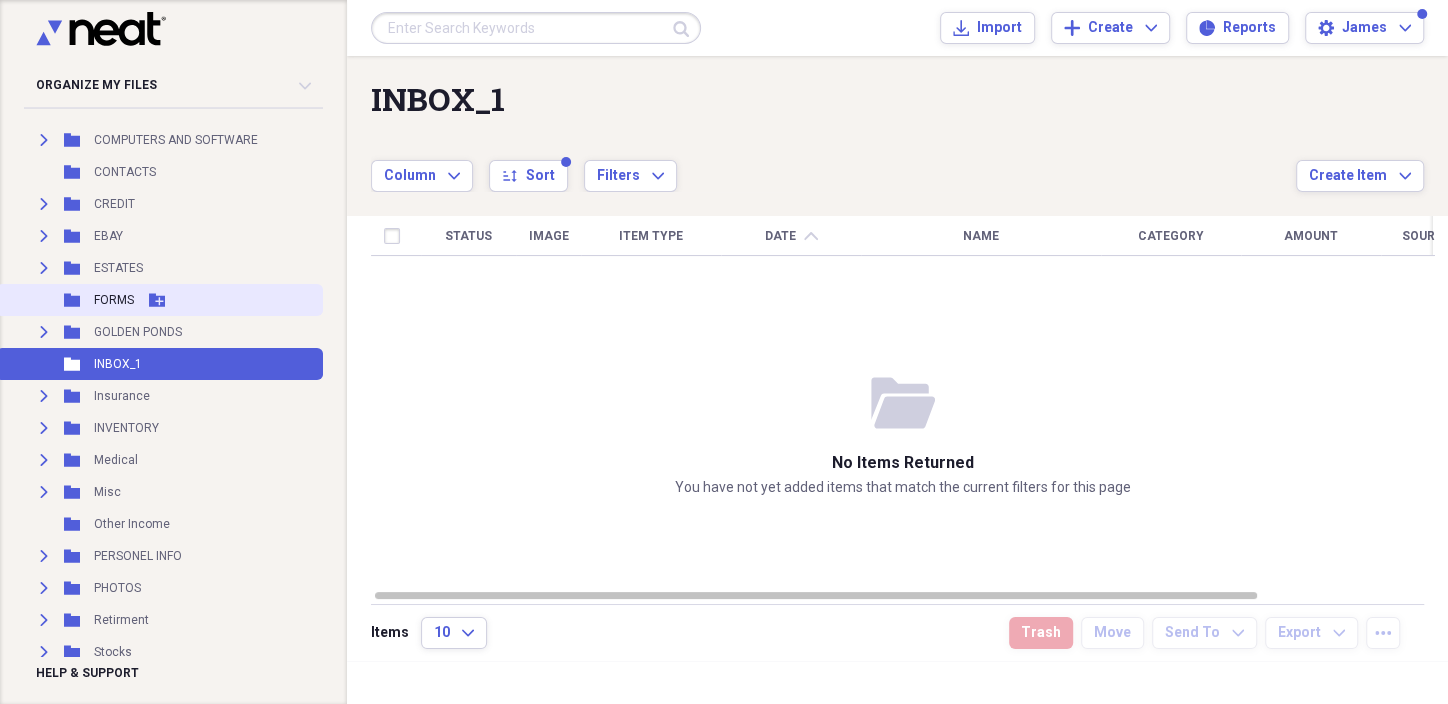 click on "Folder FORMS Add Folder" at bounding box center (159, 300) 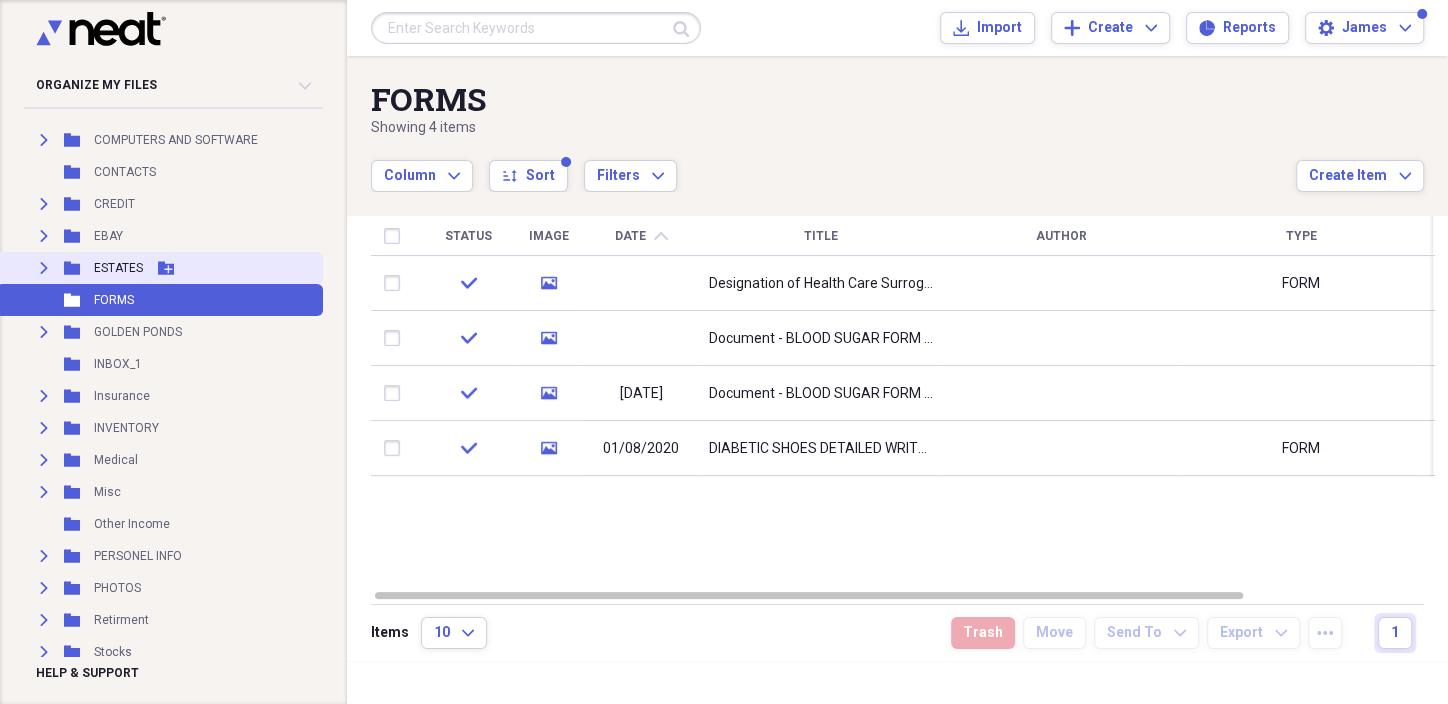 click on "ESTATES" at bounding box center (118, 268) 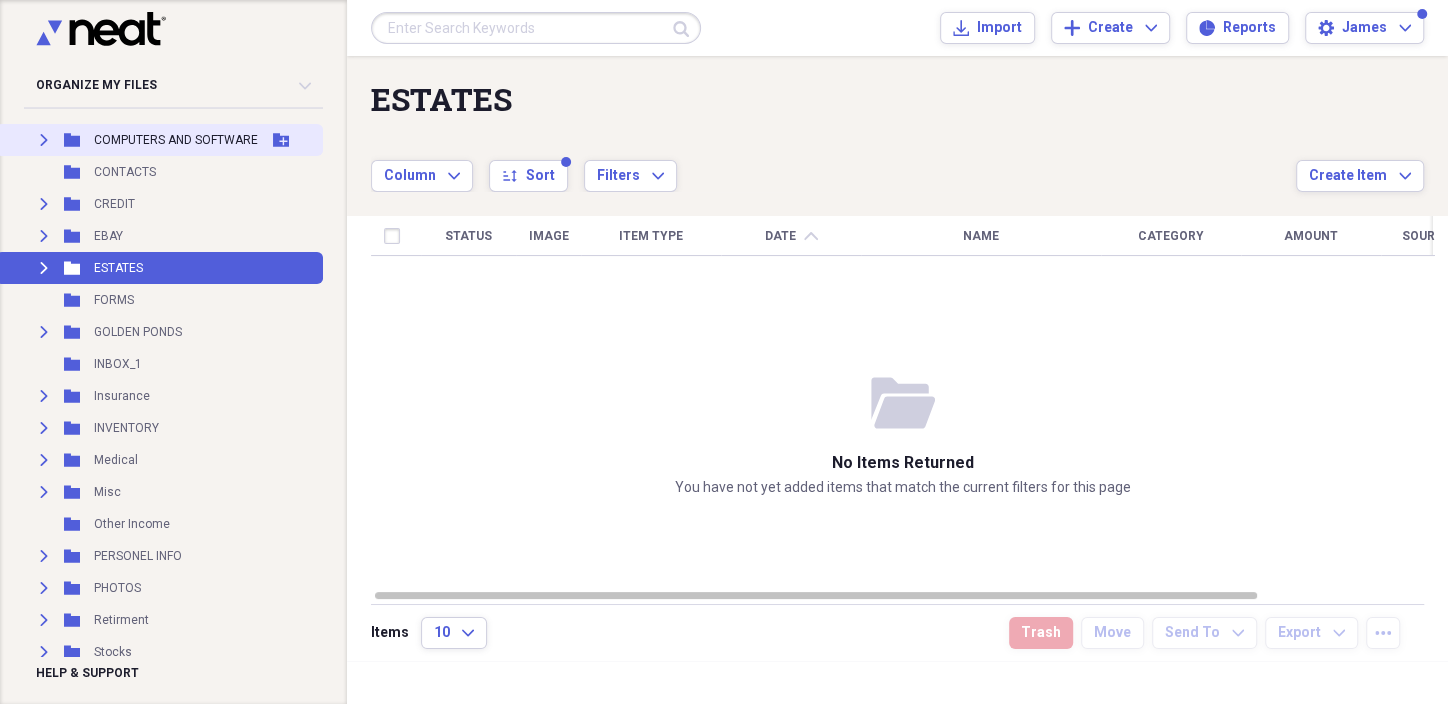 click on "COMPUTERS AND SOFTWARE" at bounding box center (176, 140) 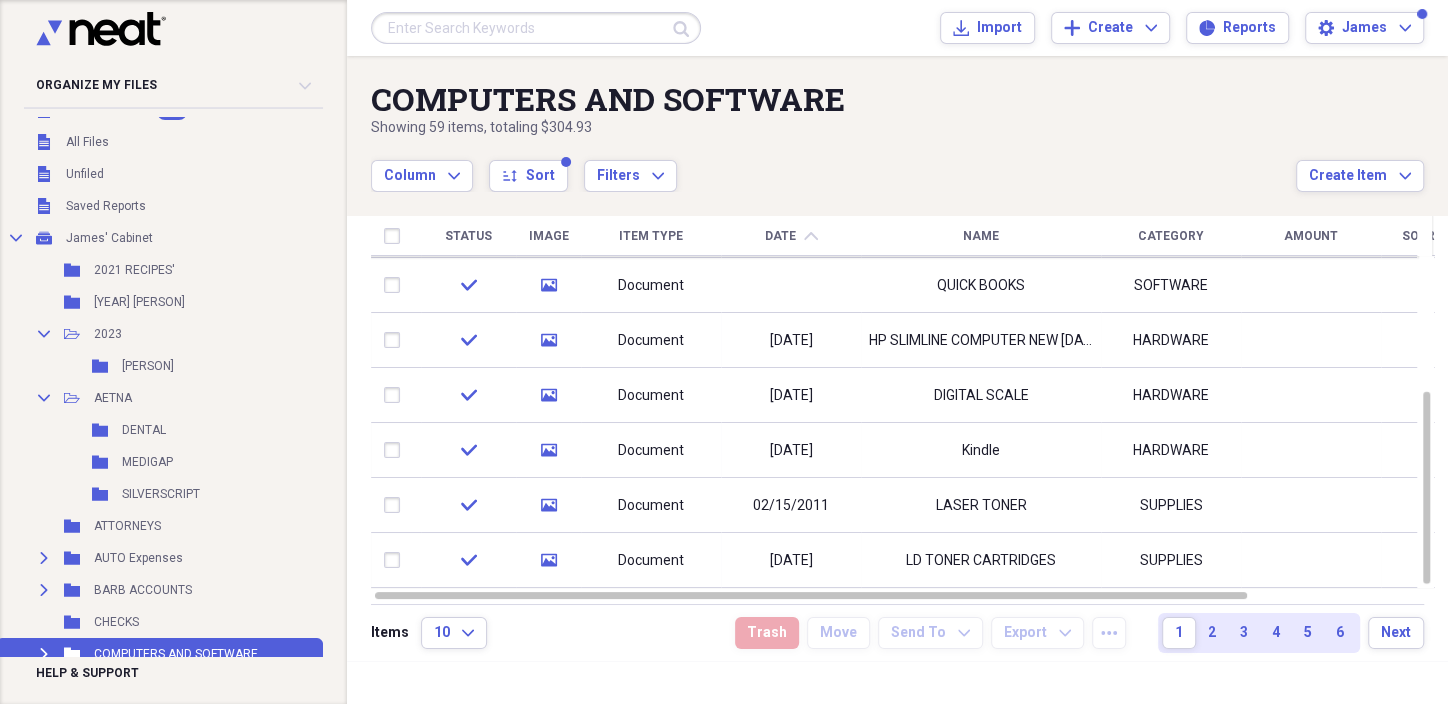 scroll, scrollTop: 0, scrollLeft: 0, axis: both 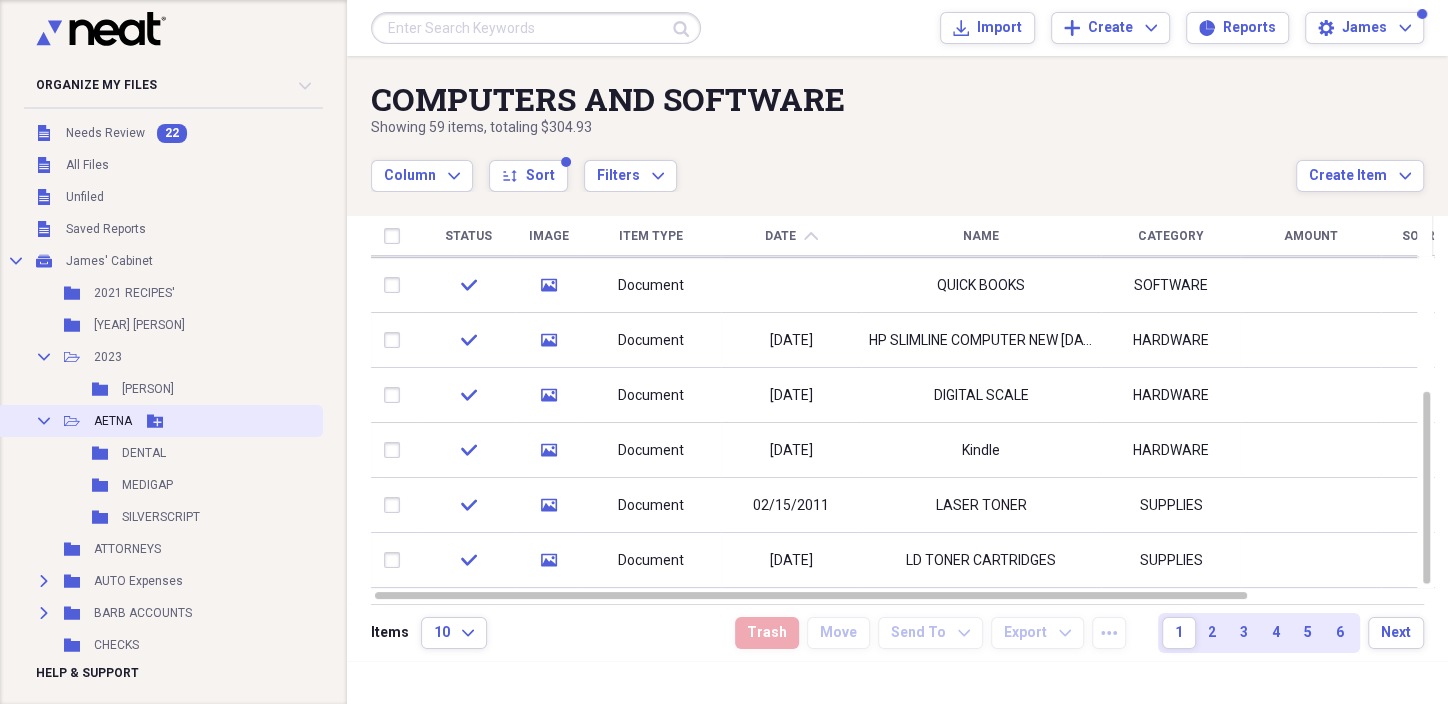 click on "Collapse" 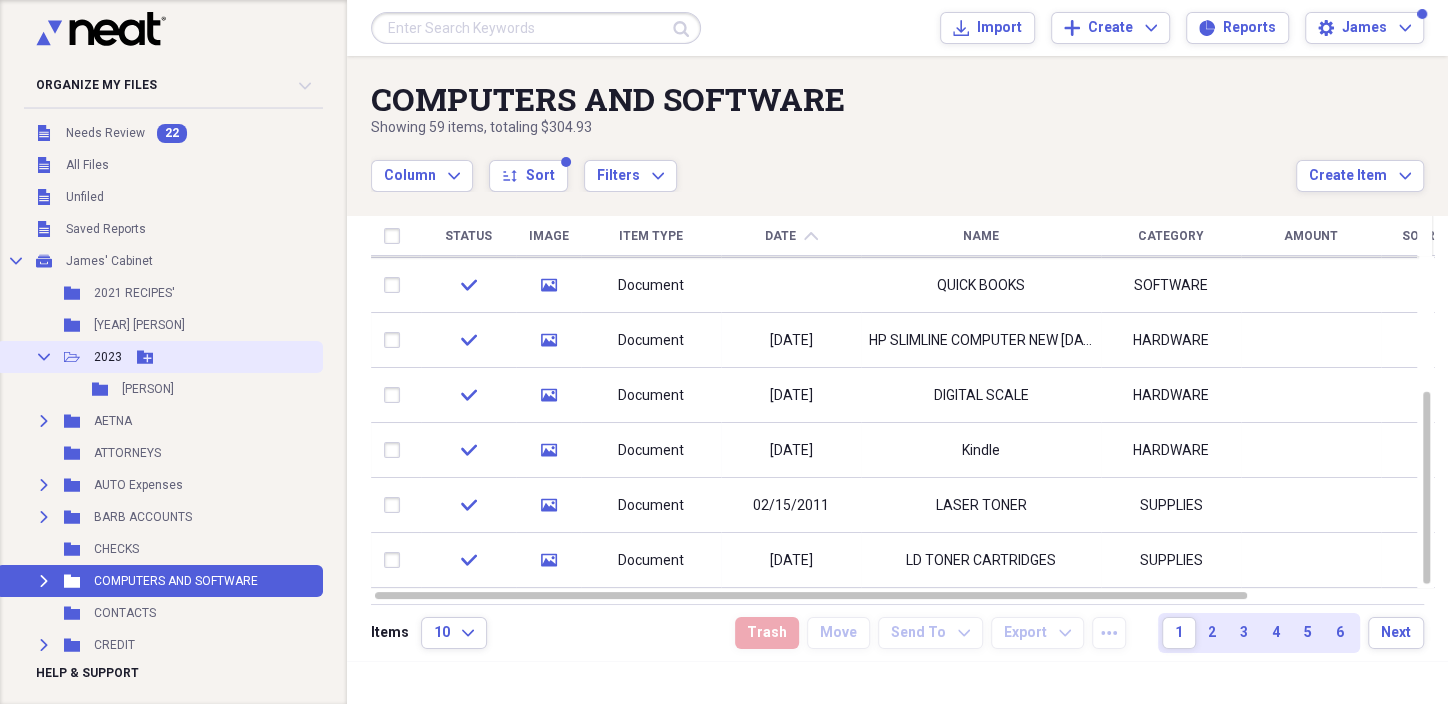 click on "Collapse" 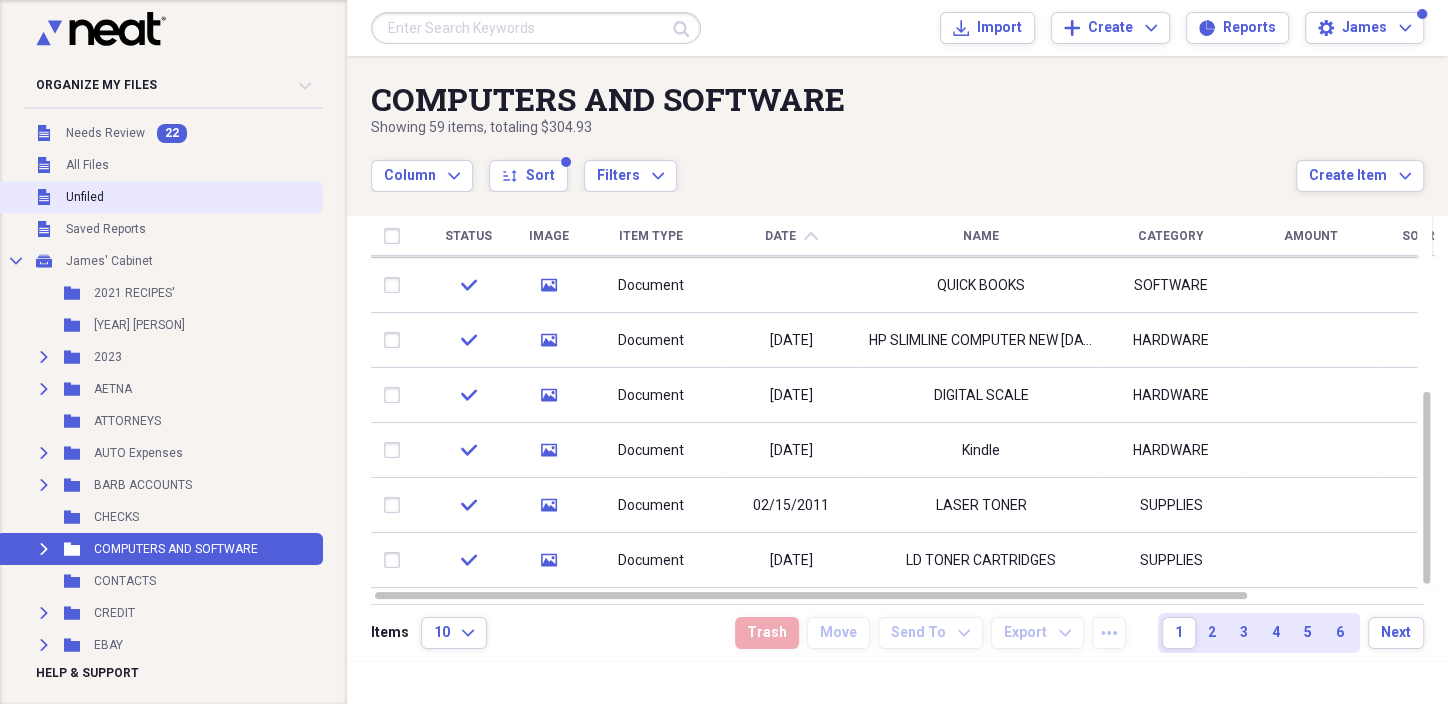 click on "Unfiled Unfiled" at bounding box center [159, 197] 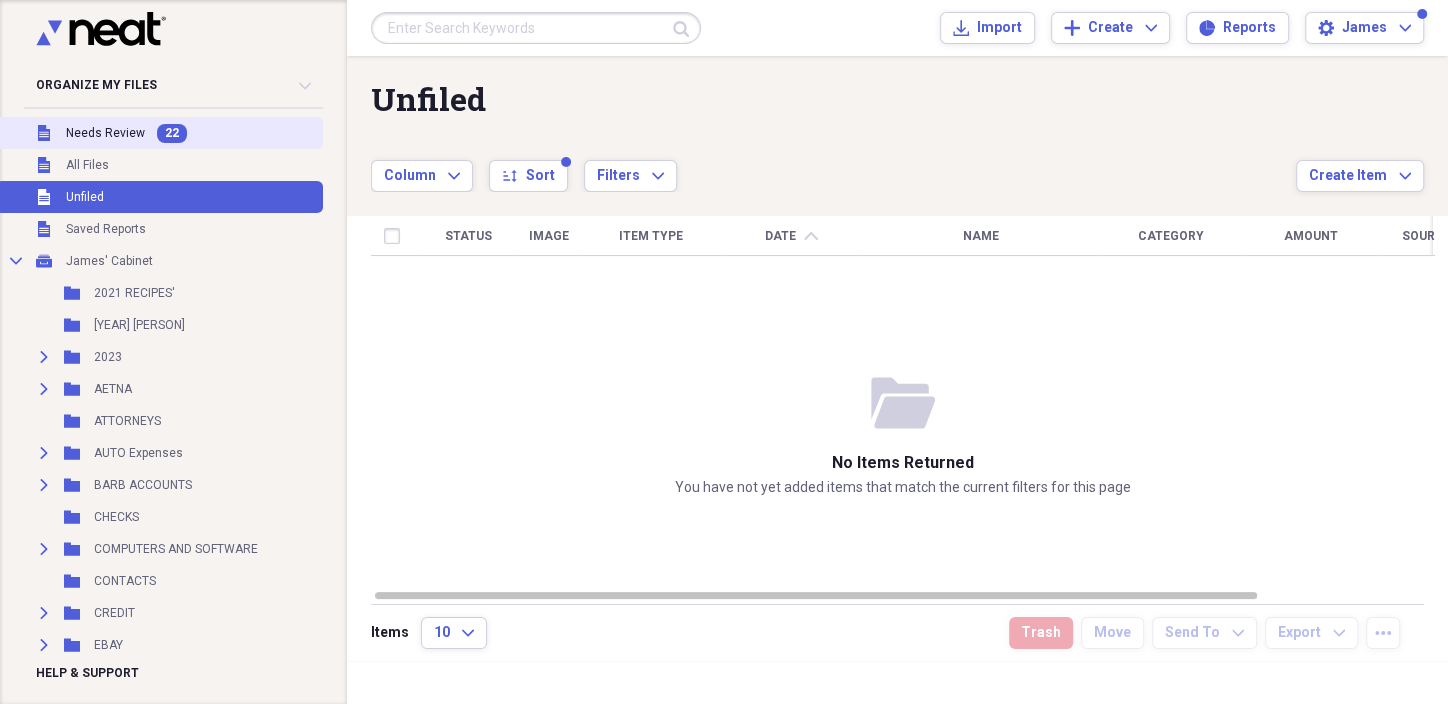 click on "Needs Review" at bounding box center [105, 133] 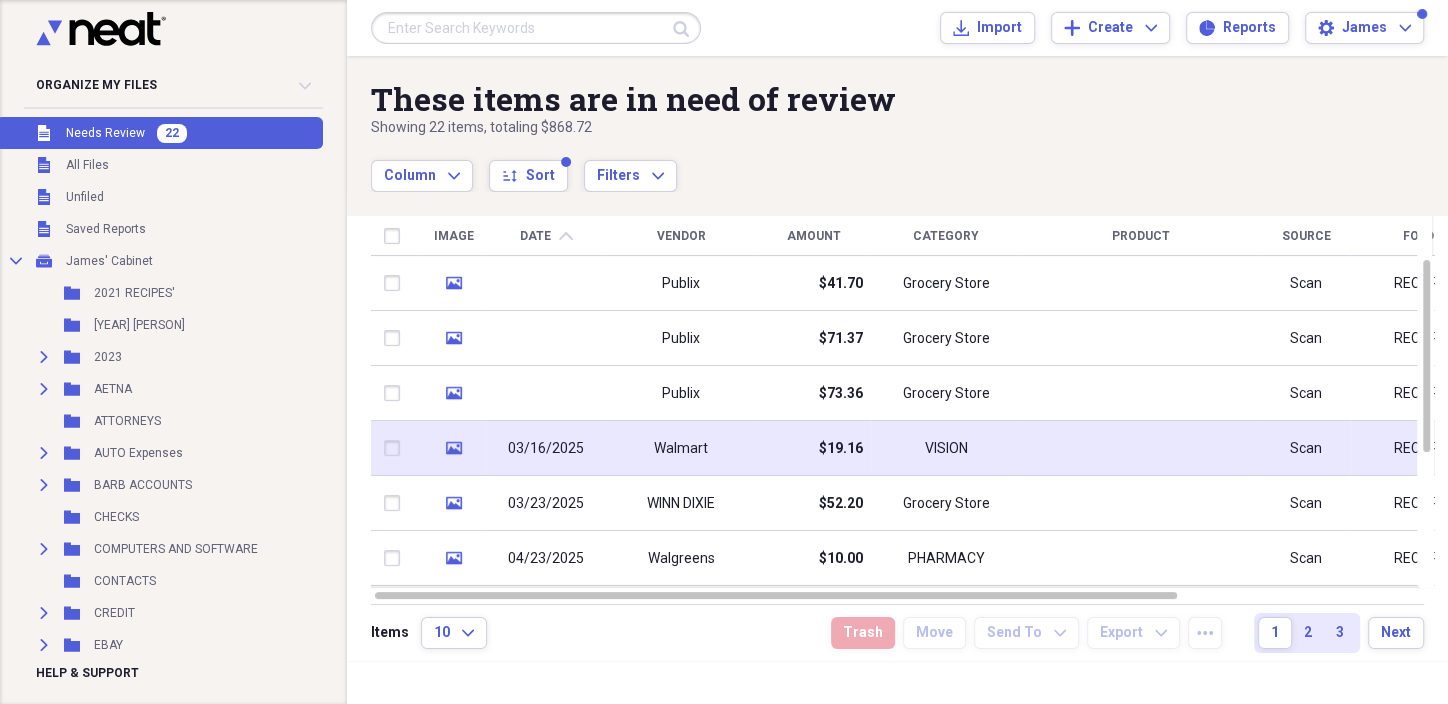 click on "$19.16" at bounding box center (813, 448) 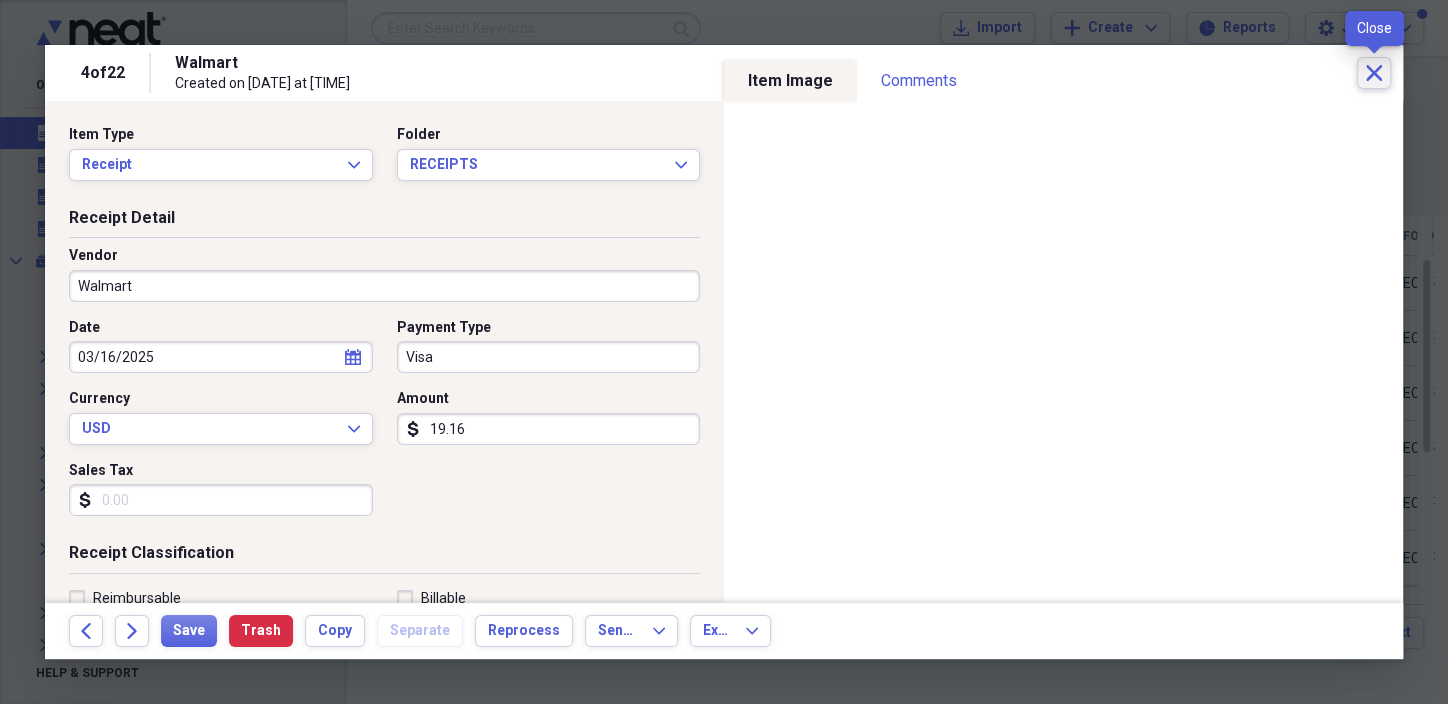 click 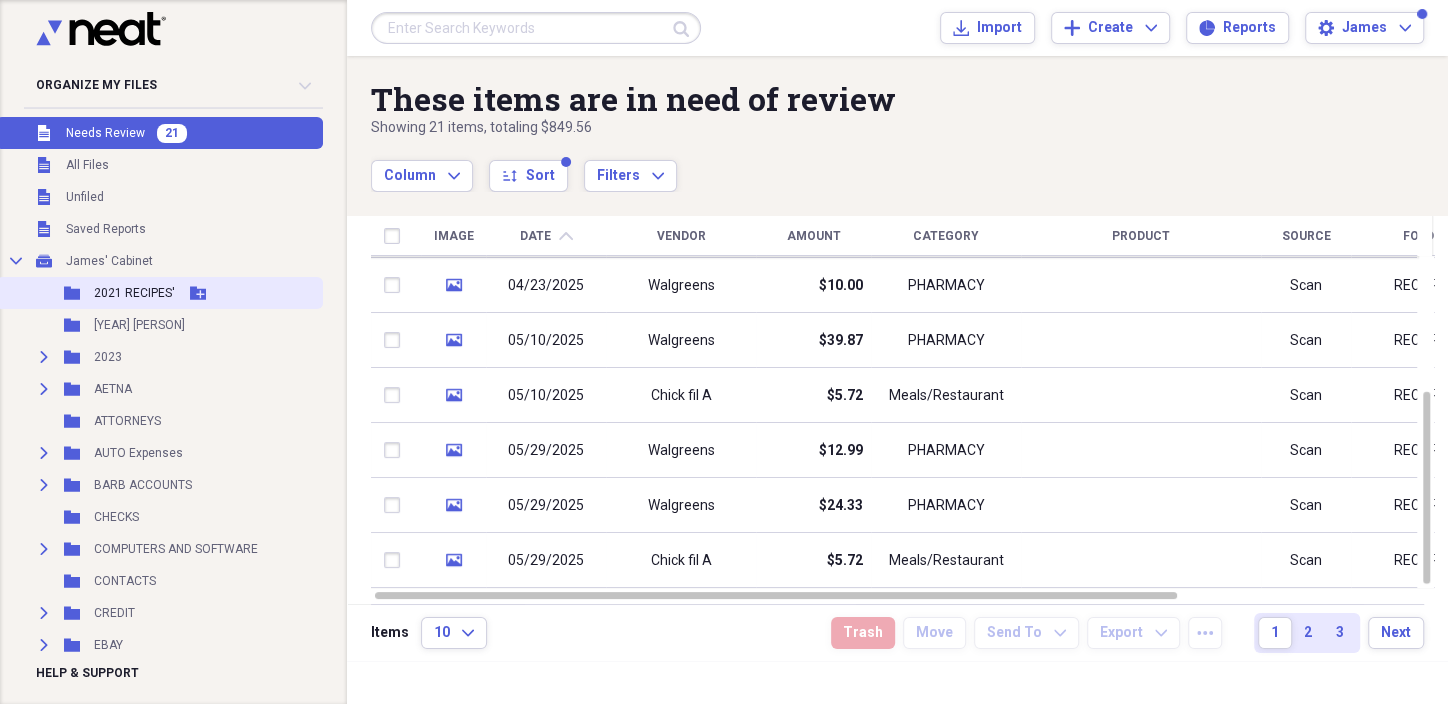 click on "Folder 2021 RECIPES' Add Folder" at bounding box center [159, 293] 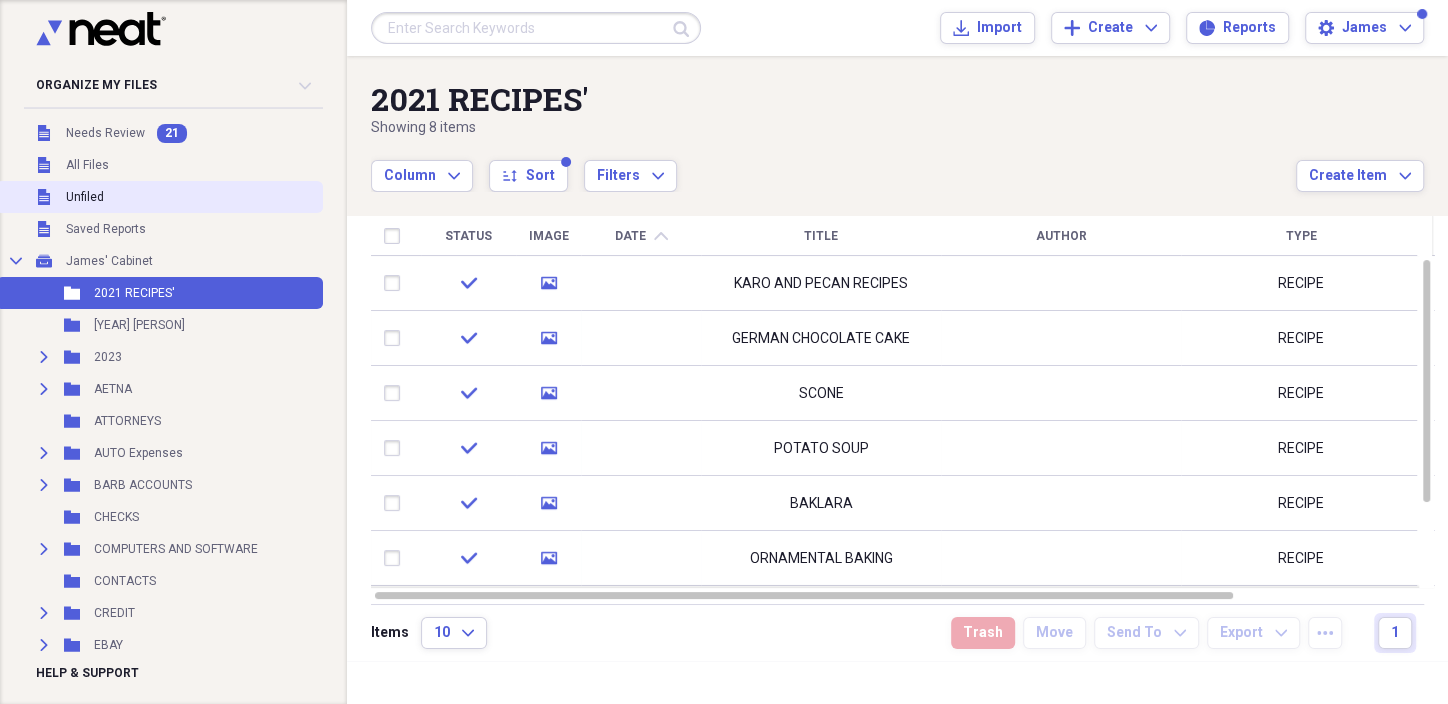 click on "Unfiled" at bounding box center (85, 197) 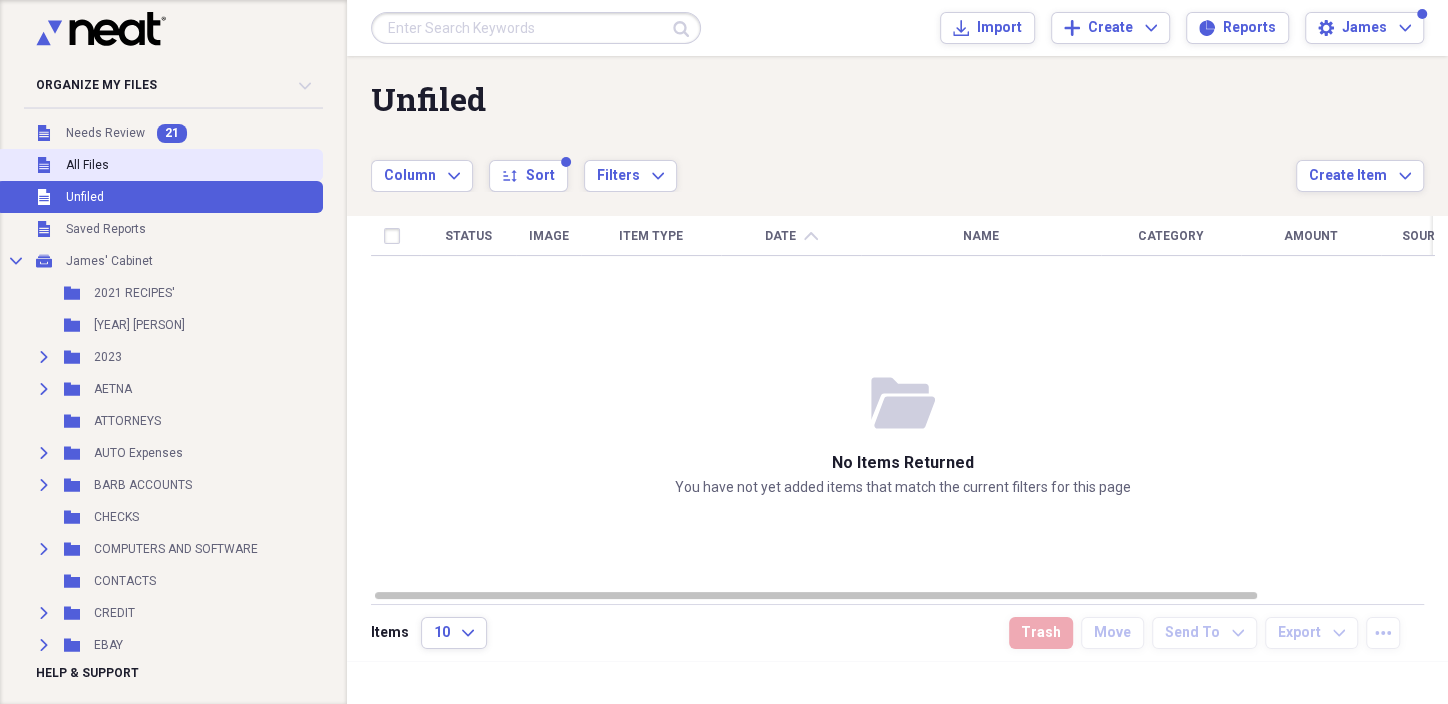 click on "Unfiled All Files" at bounding box center [159, 165] 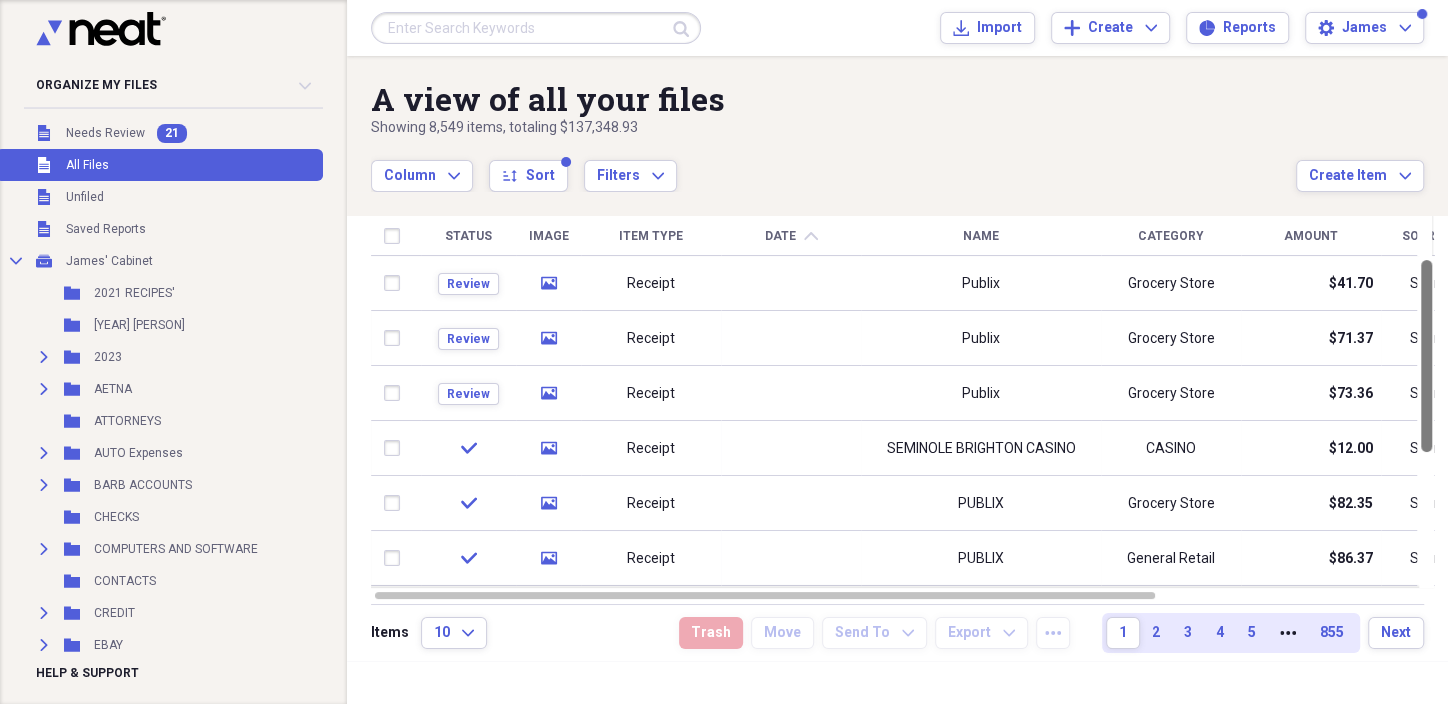 drag, startPoint x: 1439, startPoint y: 298, endPoint x: 1446, endPoint y: 361, distance: 63.387695 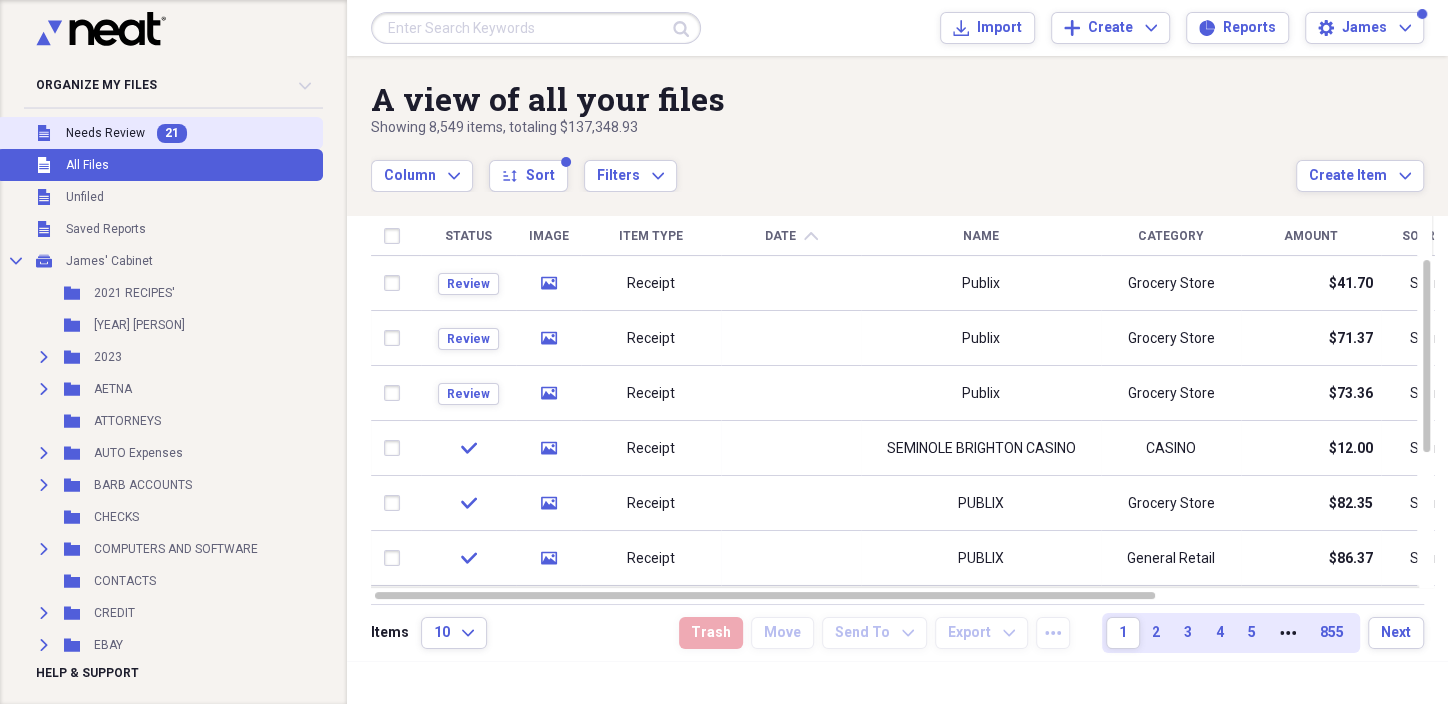 click on "Needs Review" at bounding box center [105, 133] 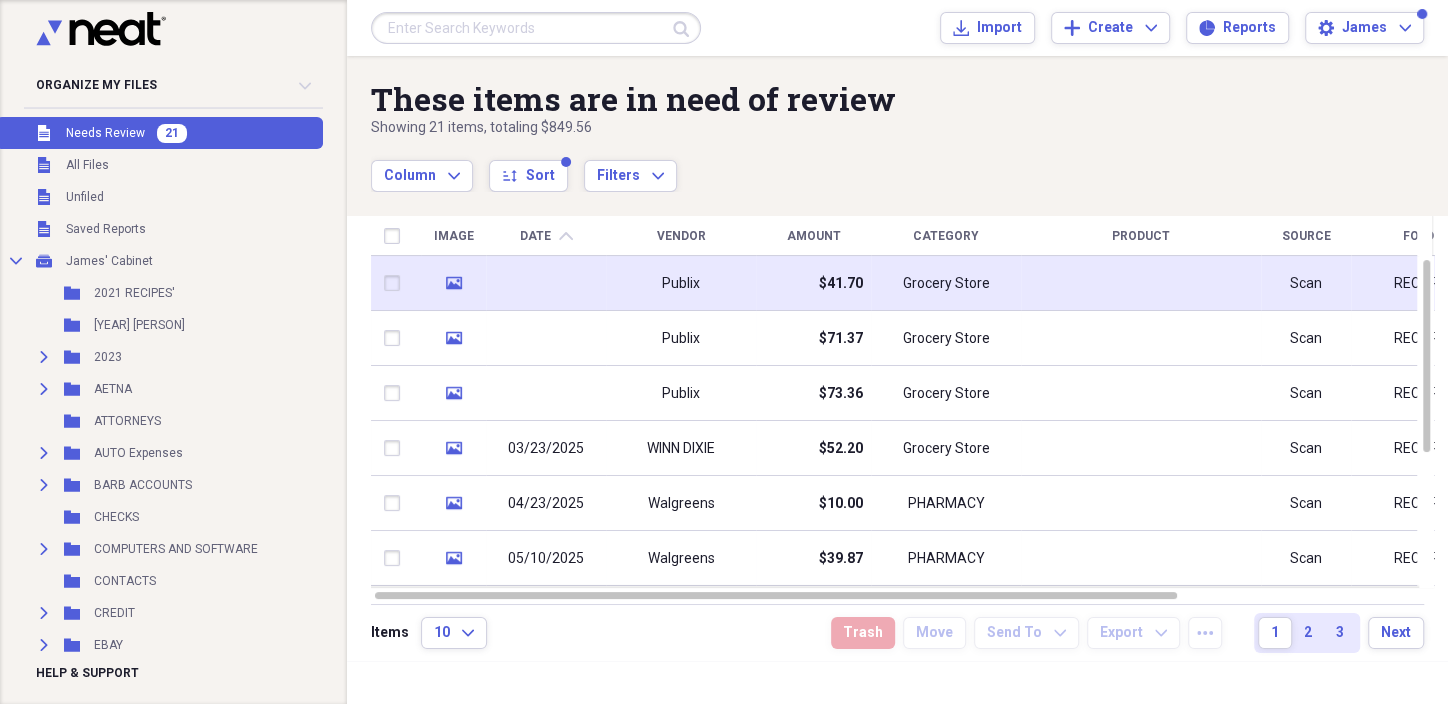 click at bounding box center [1141, 283] 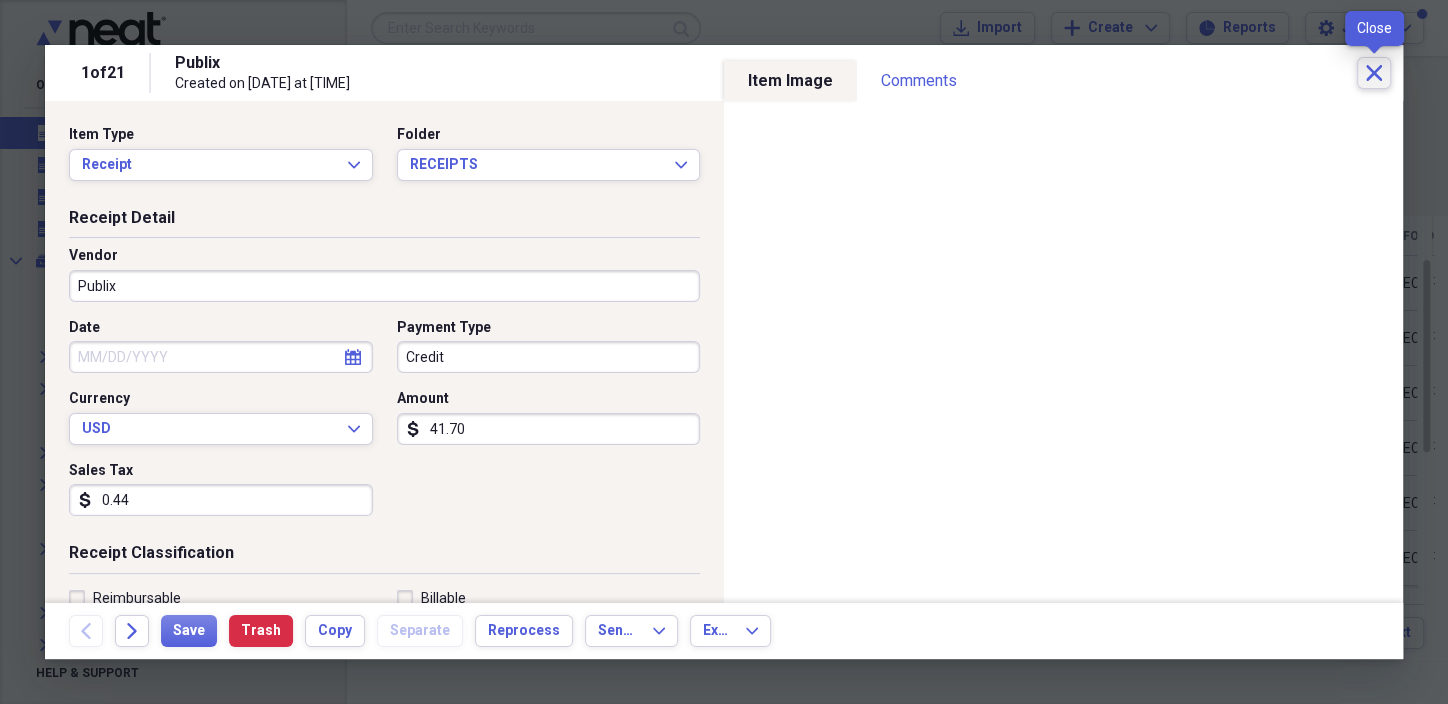 click on "Close" 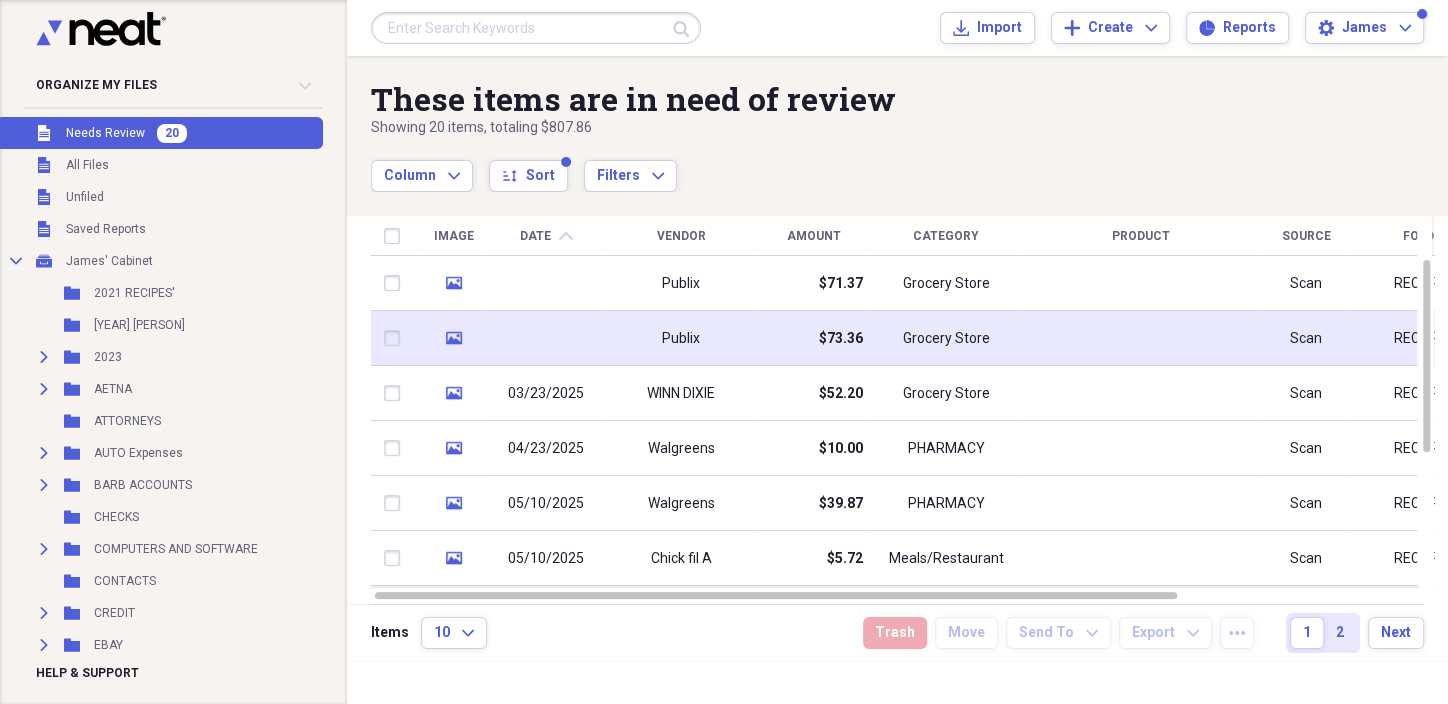click at bounding box center [546, 338] 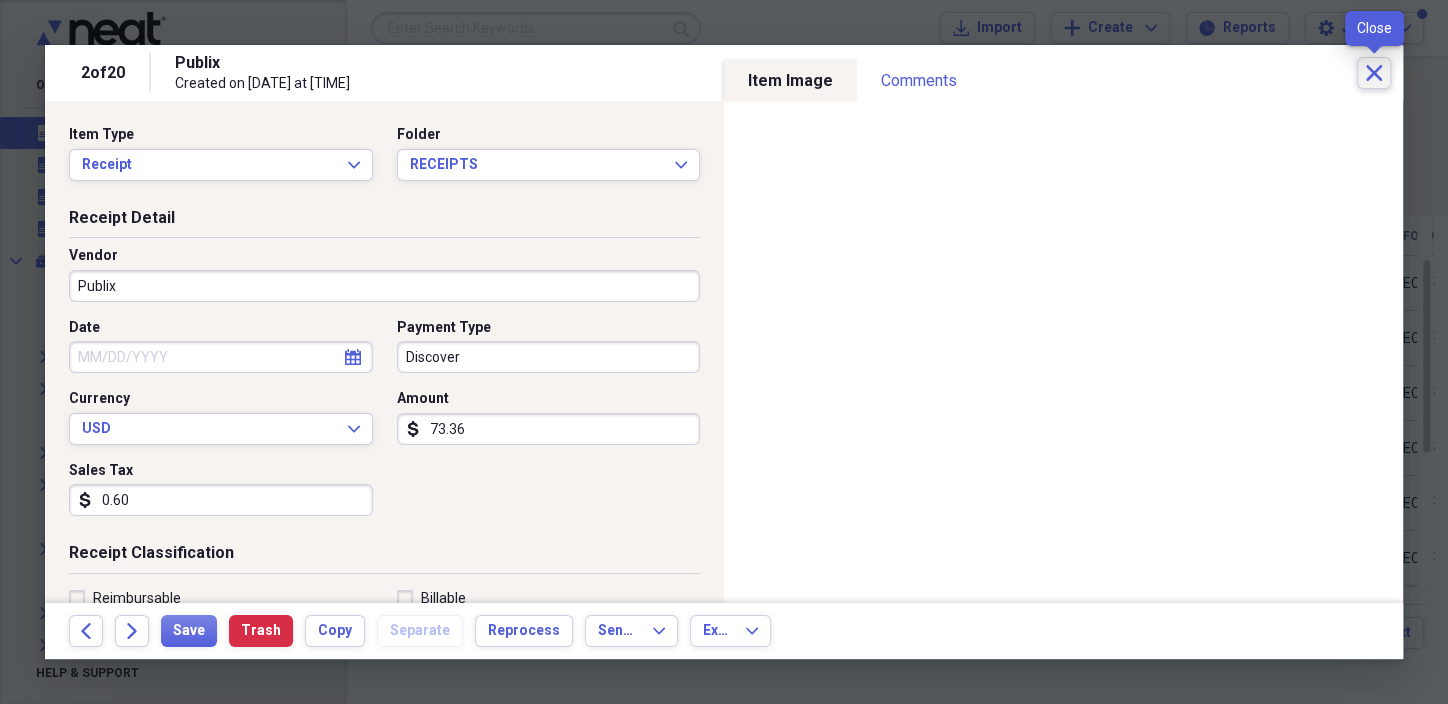 click on "Close" 